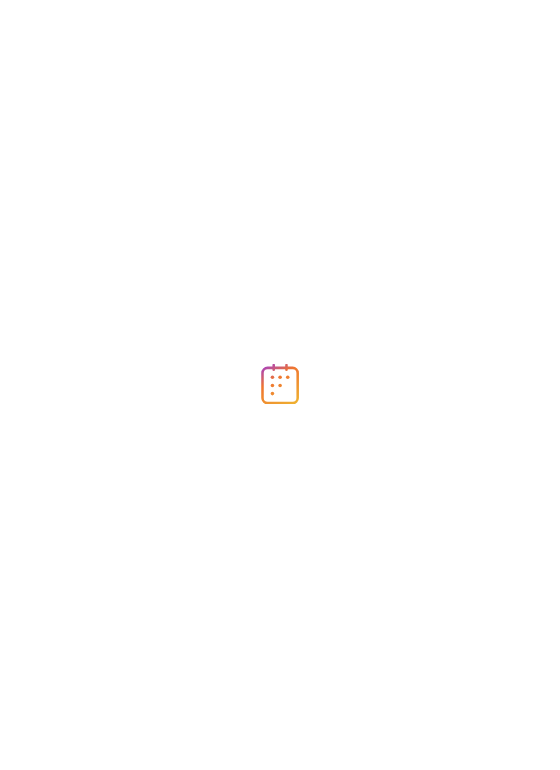 scroll, scrollTop: 0, scrollLeft: 0, axis: both 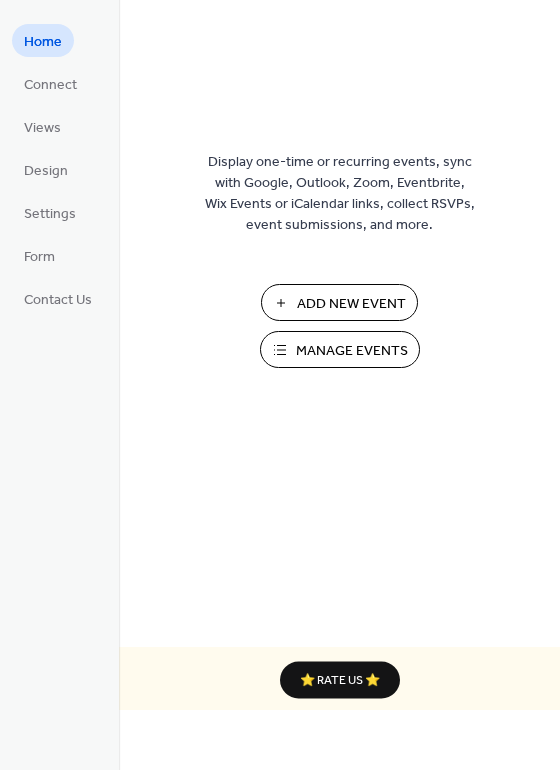 click on "Manage Events" at bounding box center (352, 351) 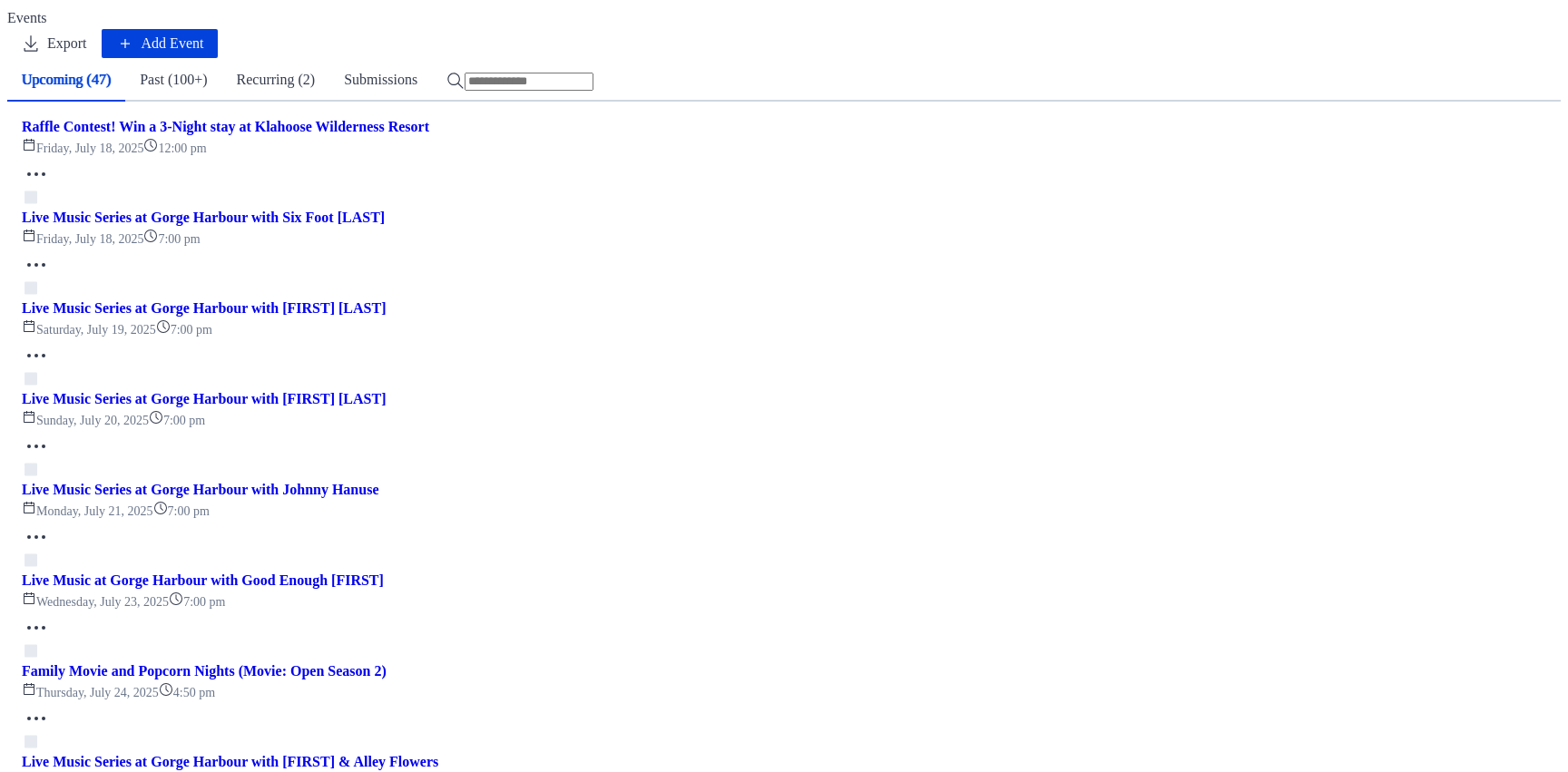 scroll, scrollTop: 0, scrollLeft: 0, axis: both 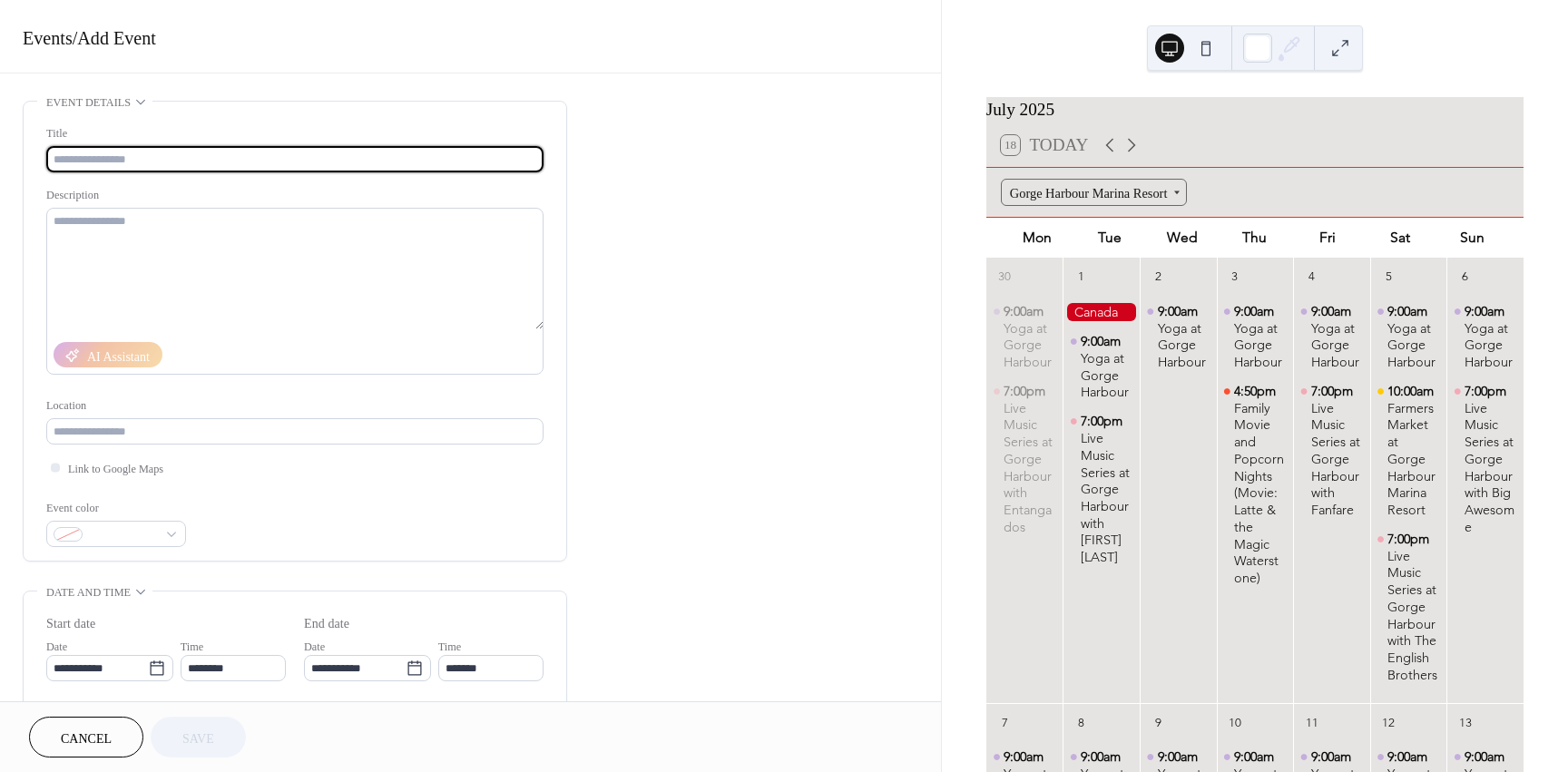 click at bounding box center (295, 159) 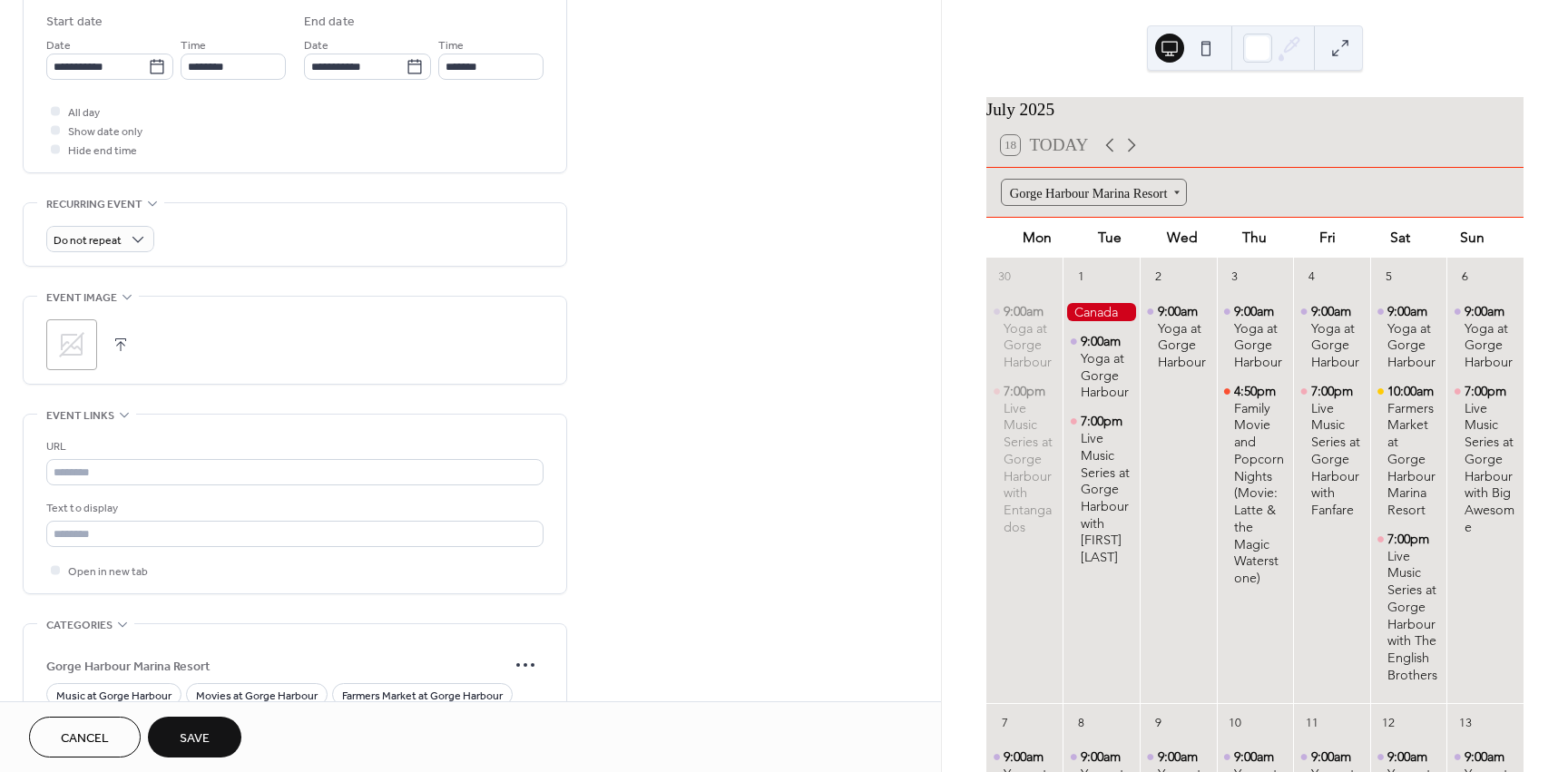 scroll, scrollTop: 726, scrollLeft: 0, axis: vertical 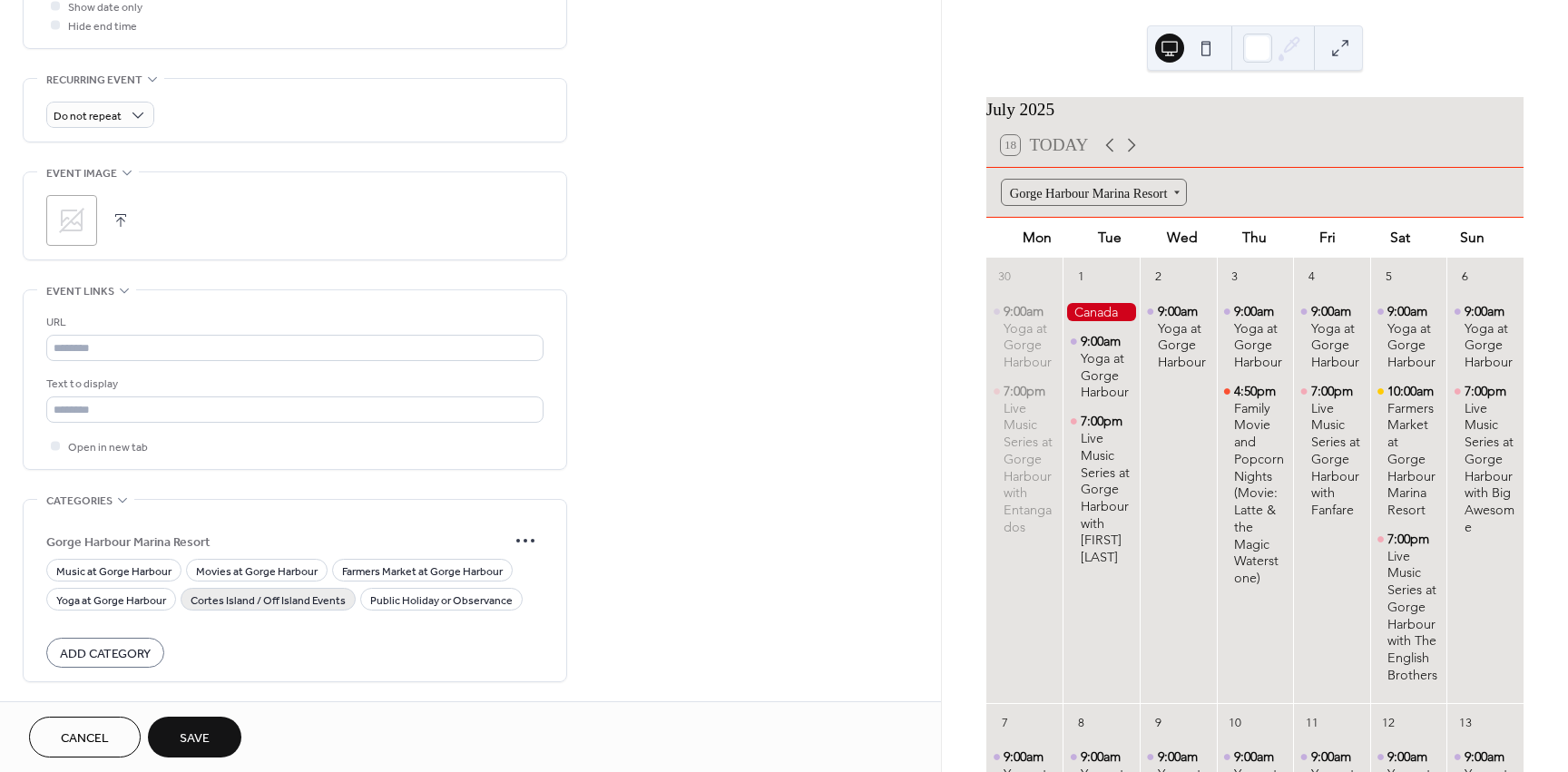 type on "**********" 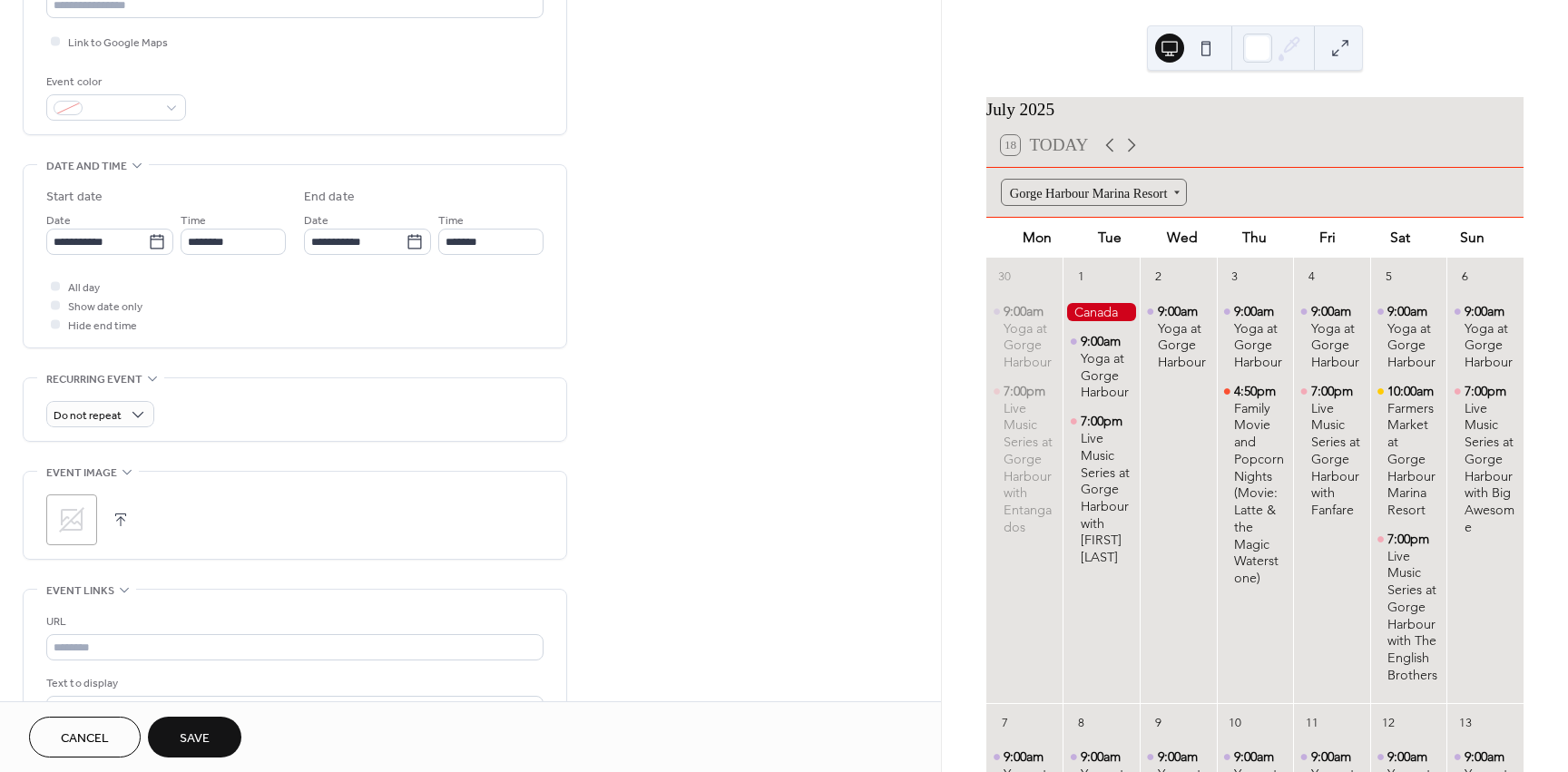 scroll, scrollTop: 0, scrollLeft: 0, axis: both 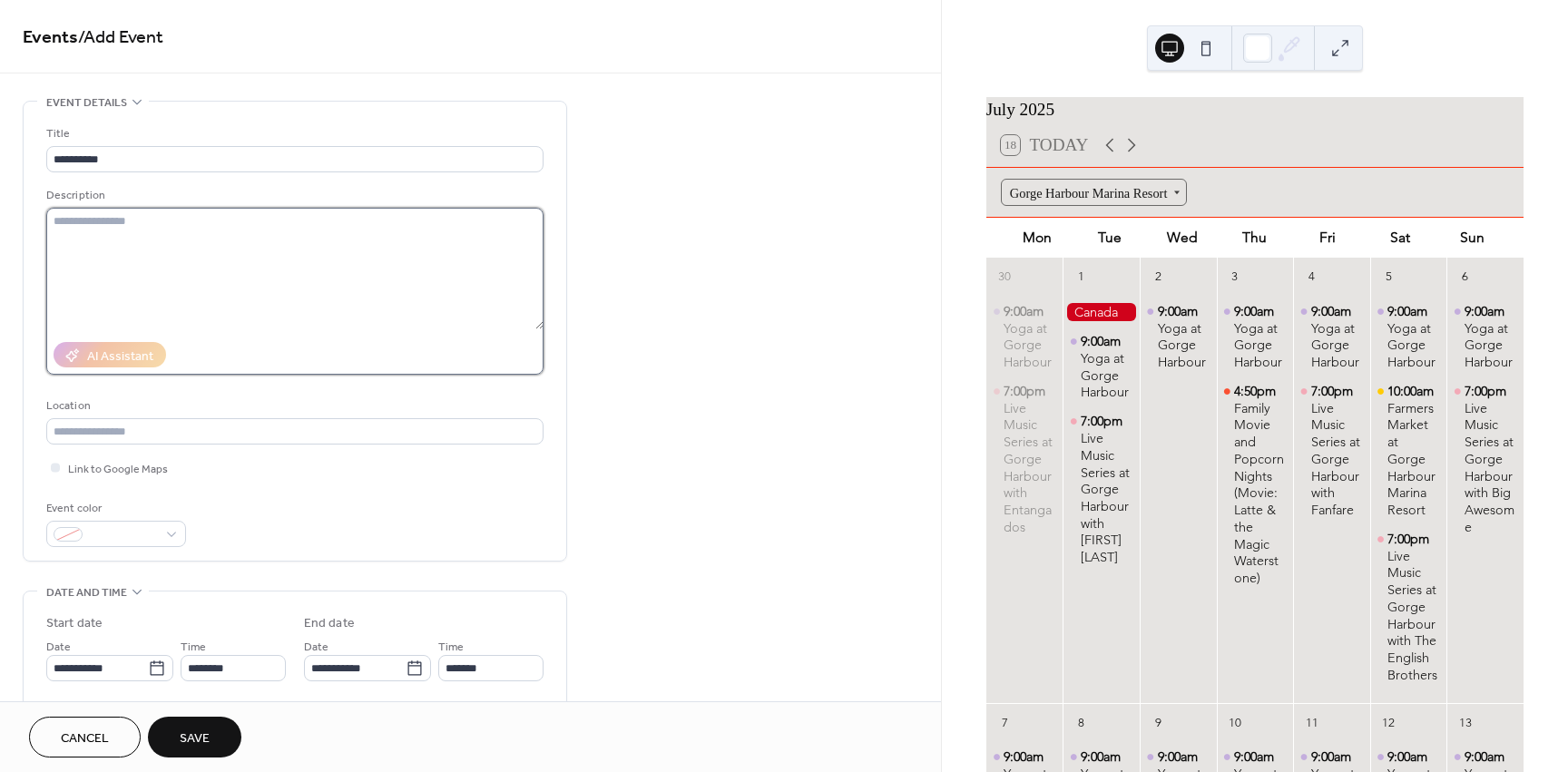 click at bounding box center (295, 269) 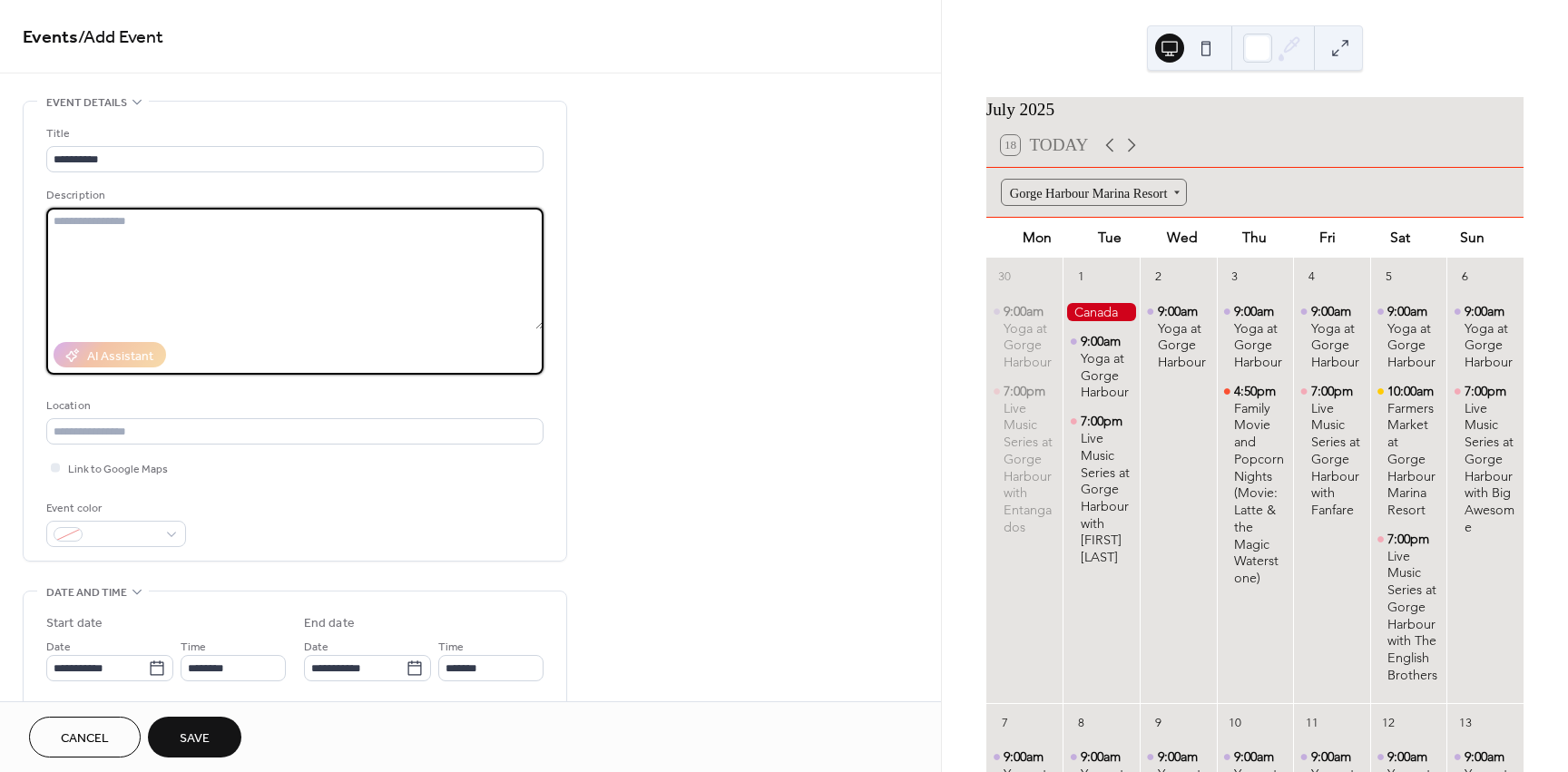 click at bounding box center [295, 269] 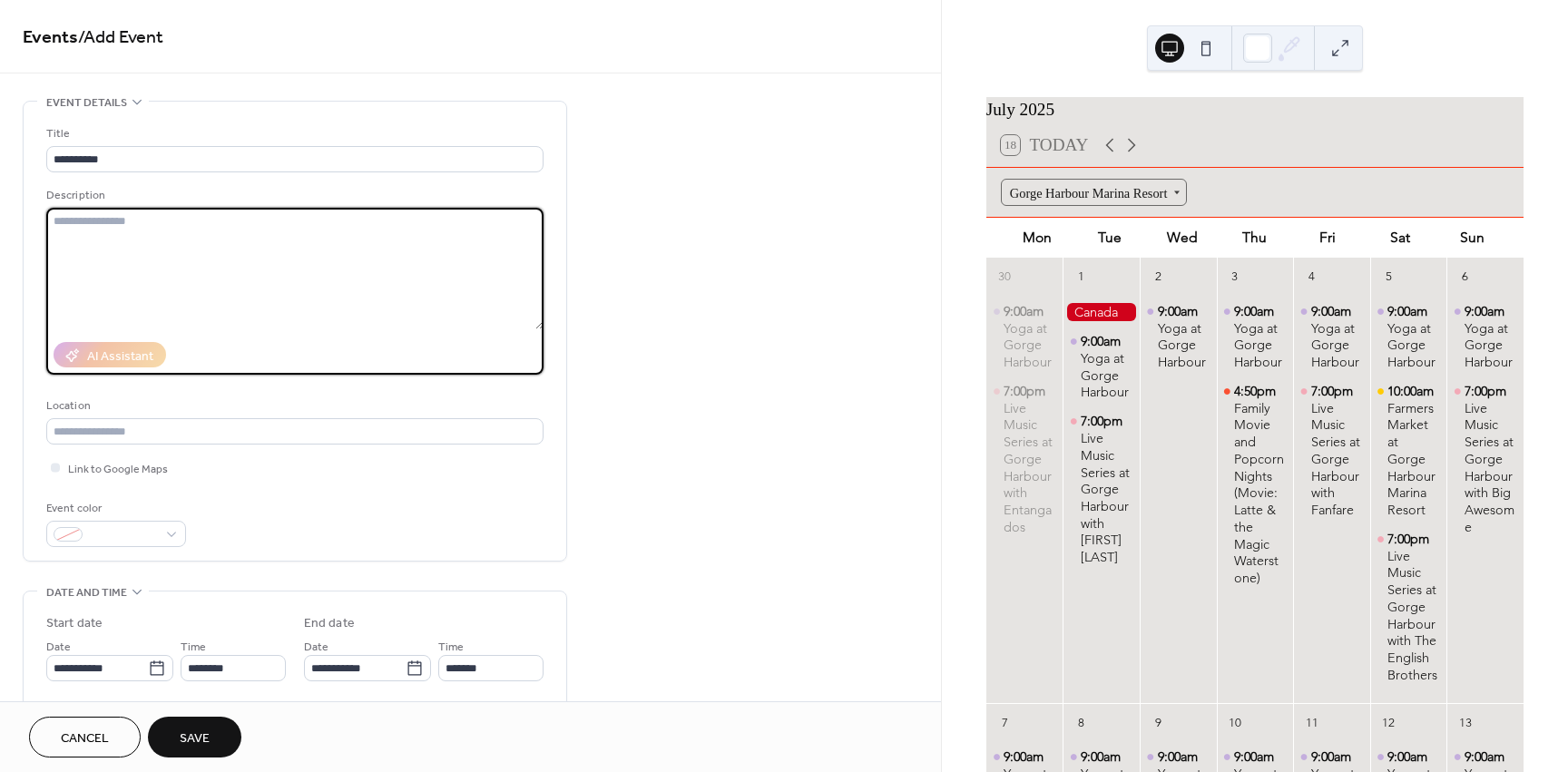 paste on "**********" 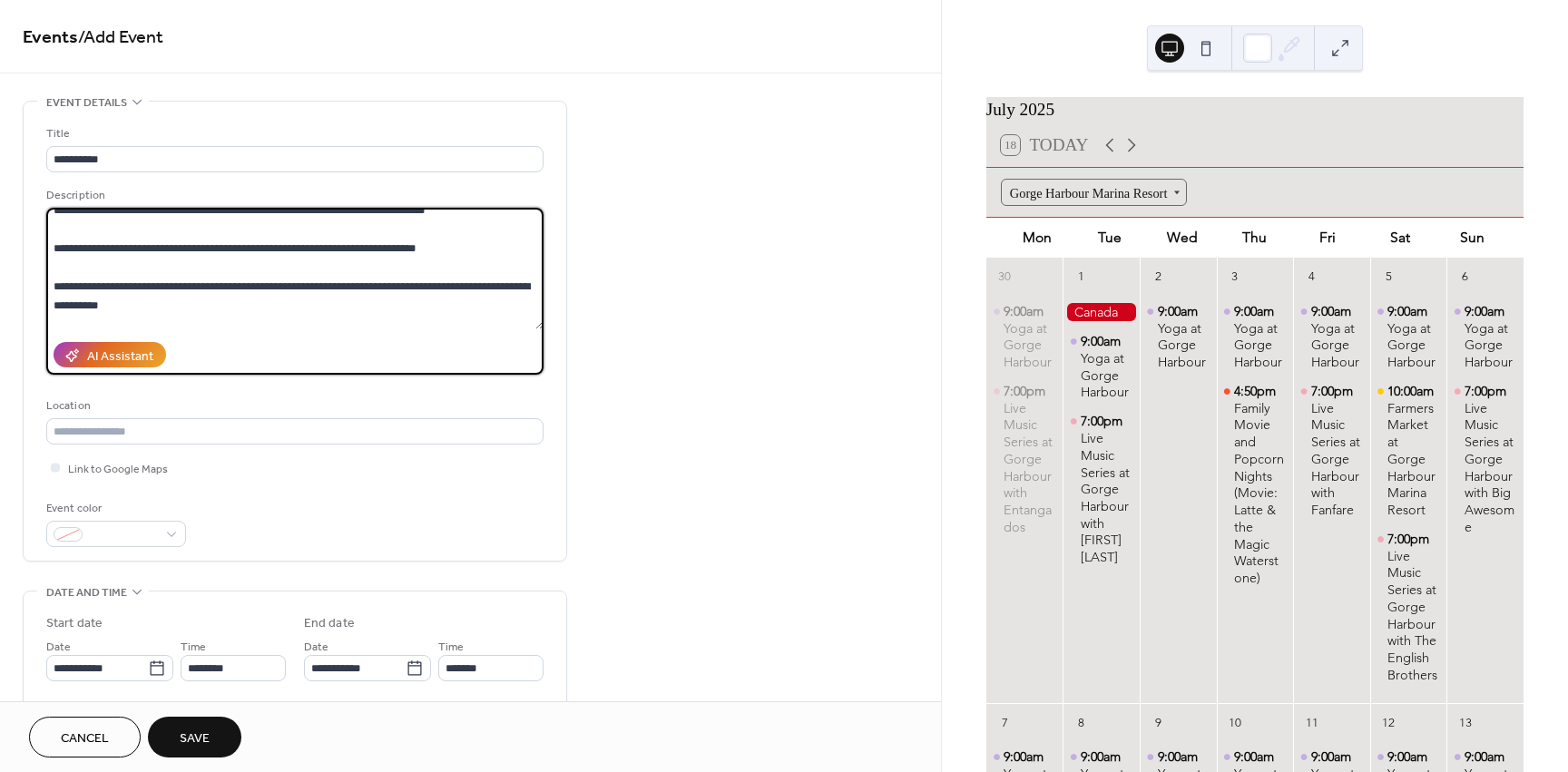 scroll, scrollTop: 0, scrollLeft: 0, axis: both 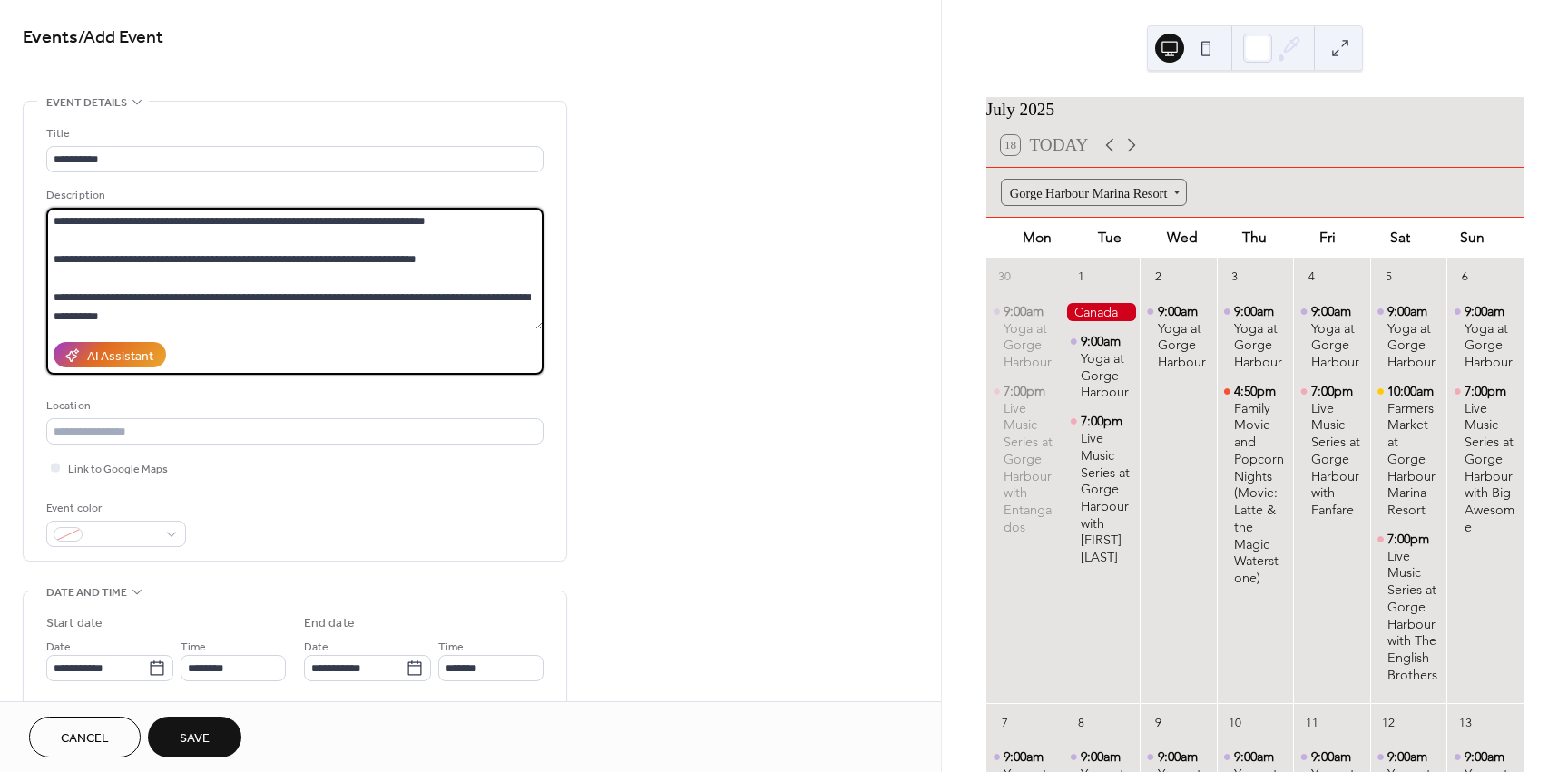drag, startPoint x: 426, startPoint y: 260, endPoint x: -11, endPoint y: 246, distance: 437.2242 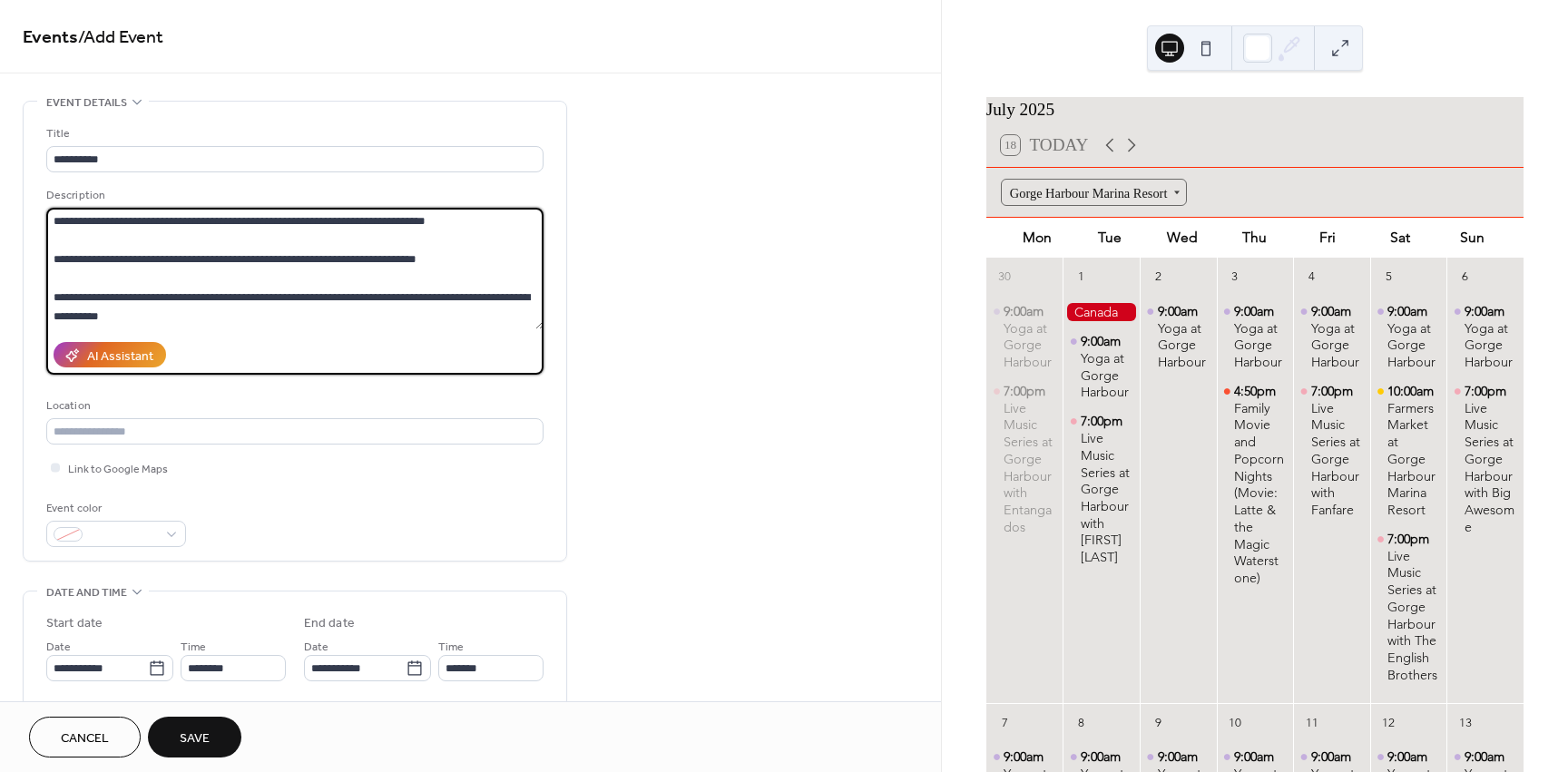 click on "**********" at bounding box center [784, 386] 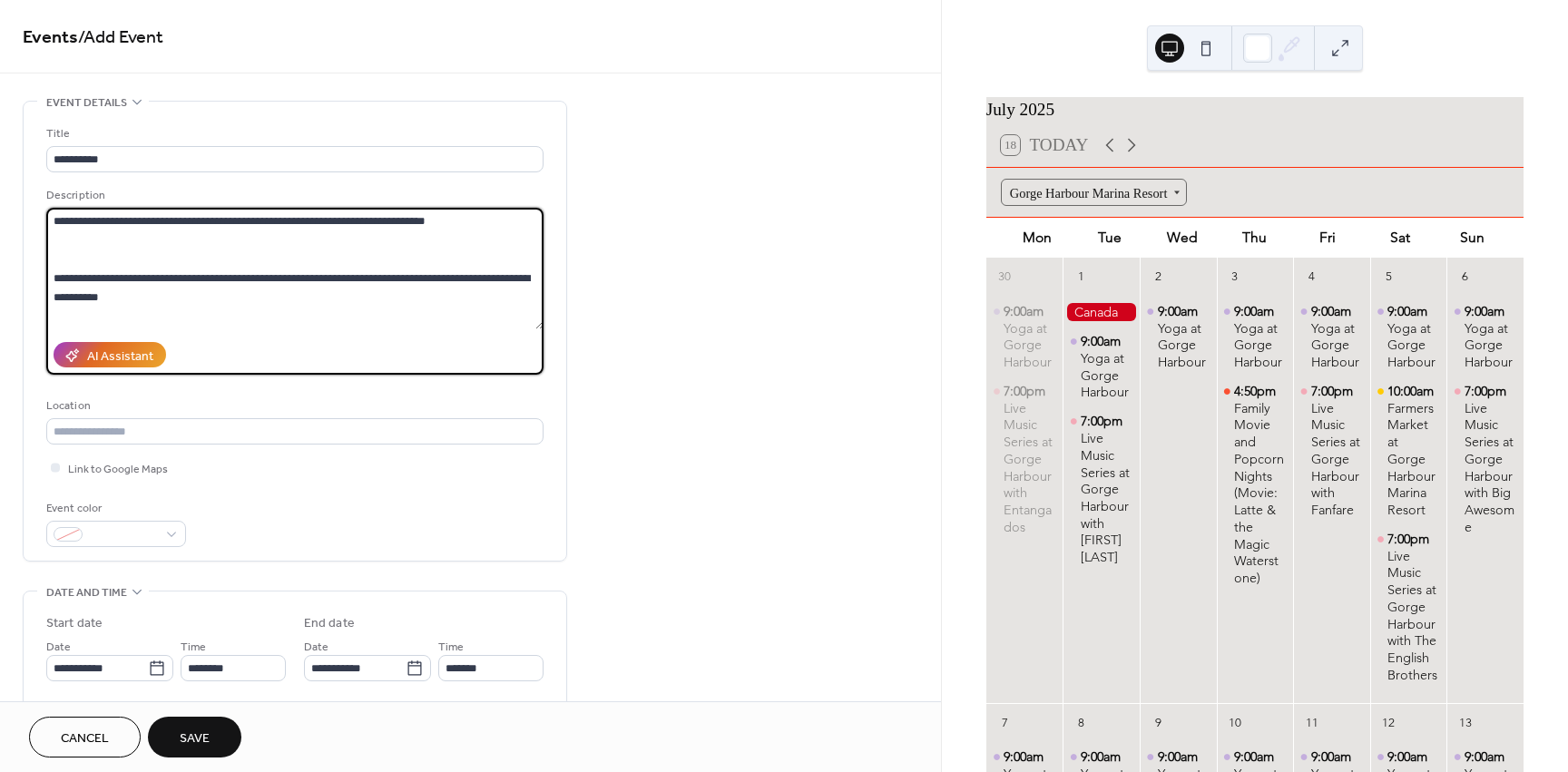 click on "**********" at bounding box center (295, 269) 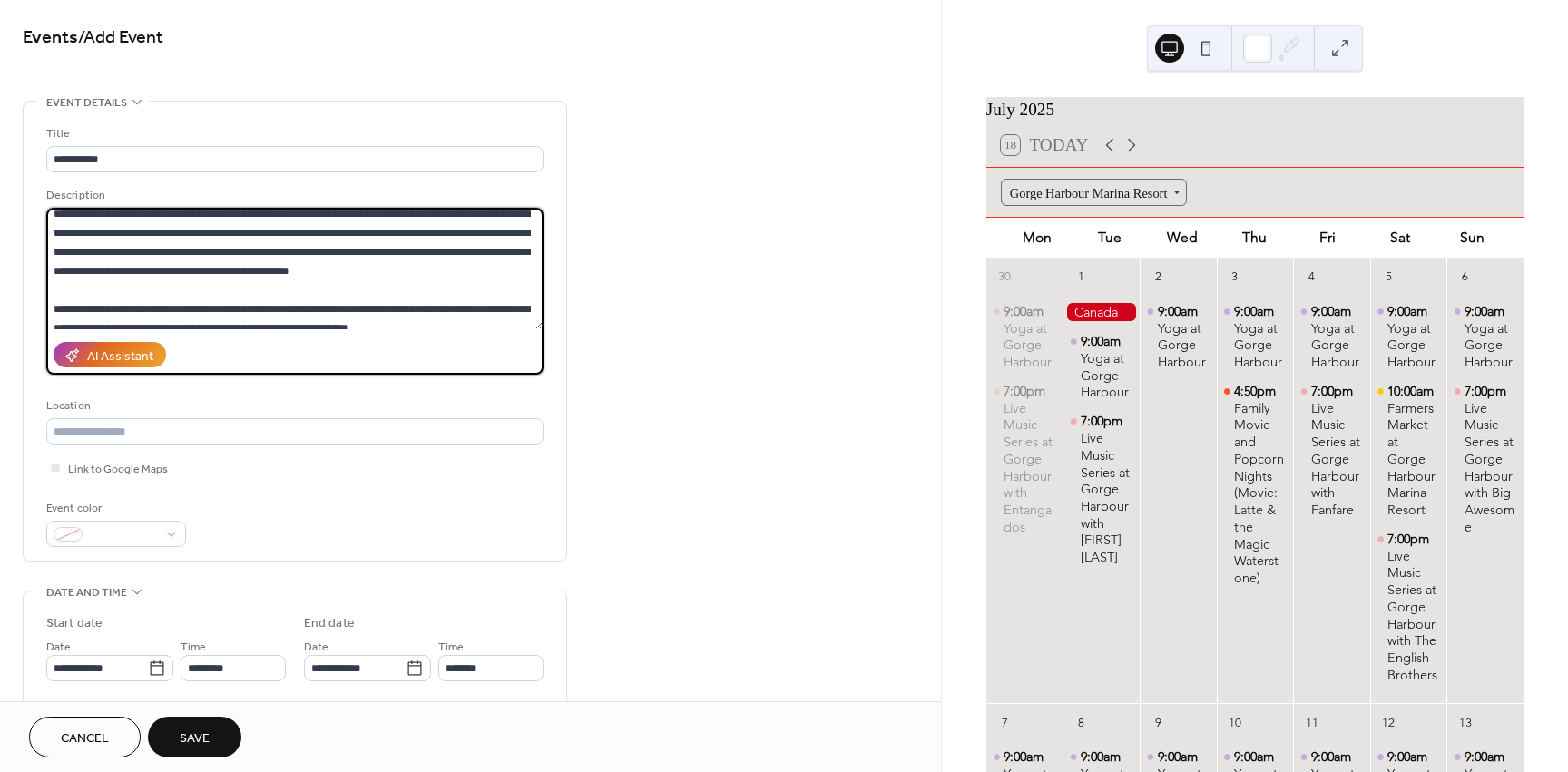 scroll, scrollTop: 114, scrollLeft: 0, axis: vertical 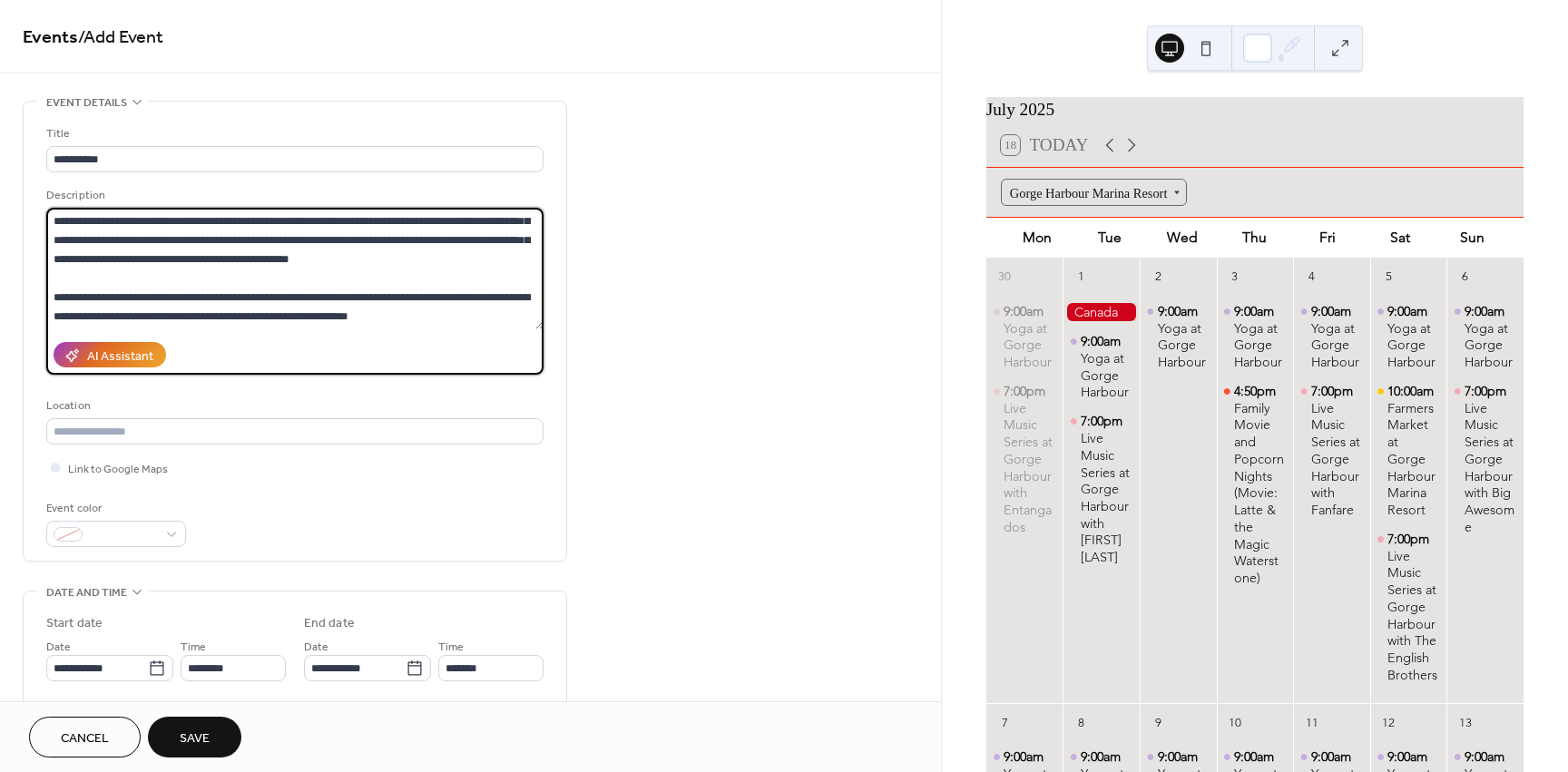 click on "**********" at bounding box center [295, 269] 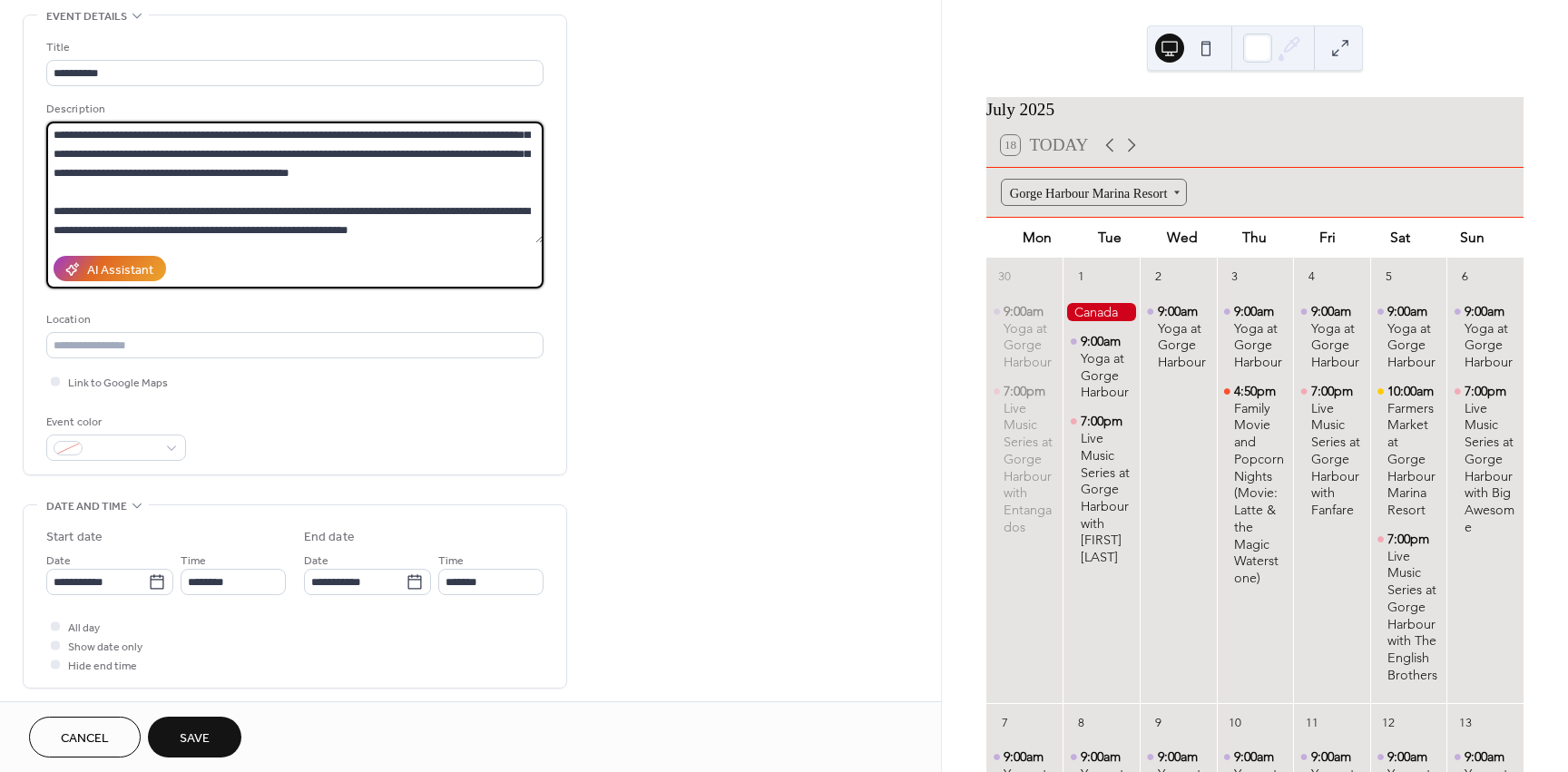 scroll, scrollTop: 91, scrollLeft: 0, axis: vertical 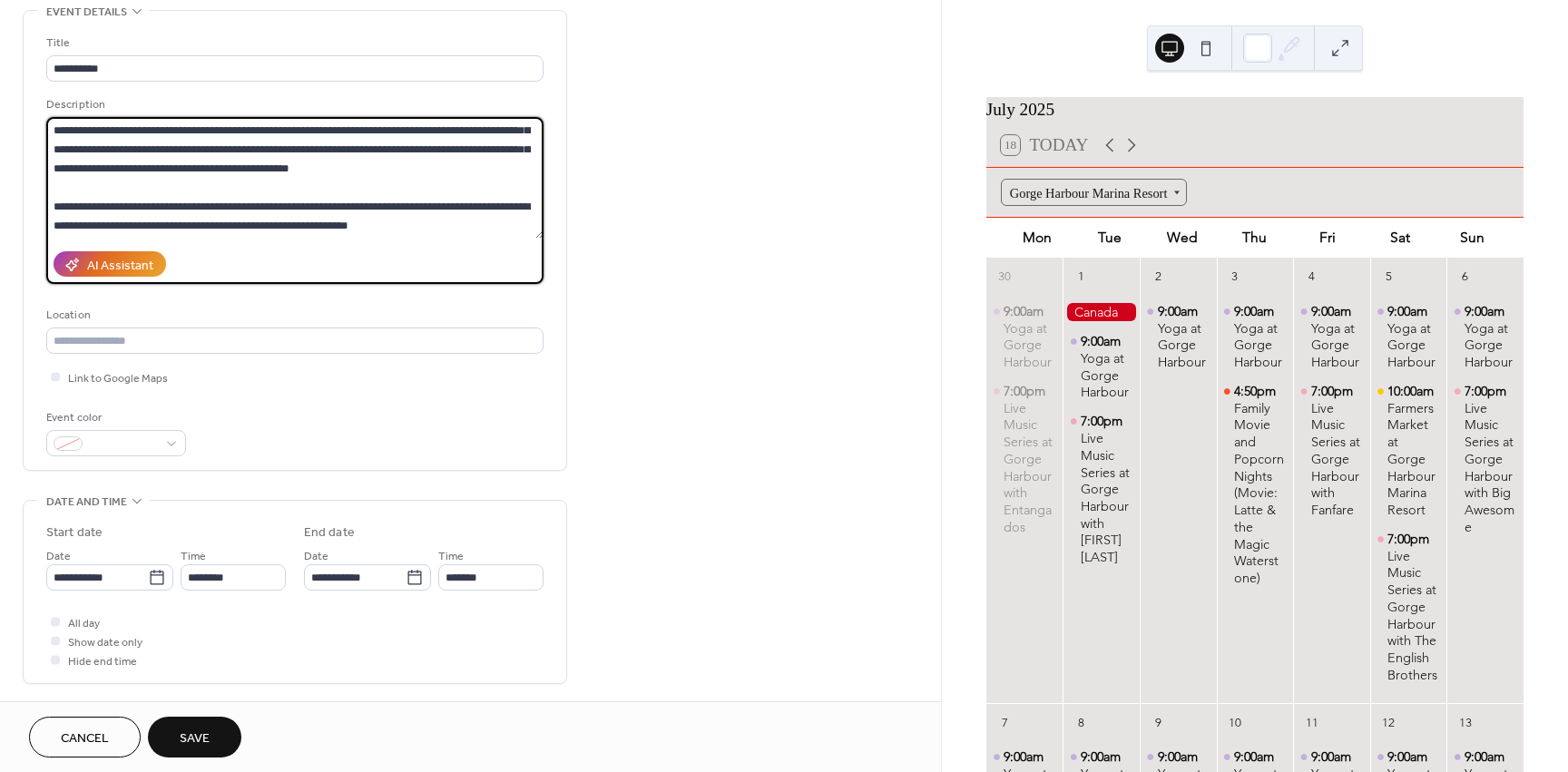 click on "**********" at bounding box center [295, 178] 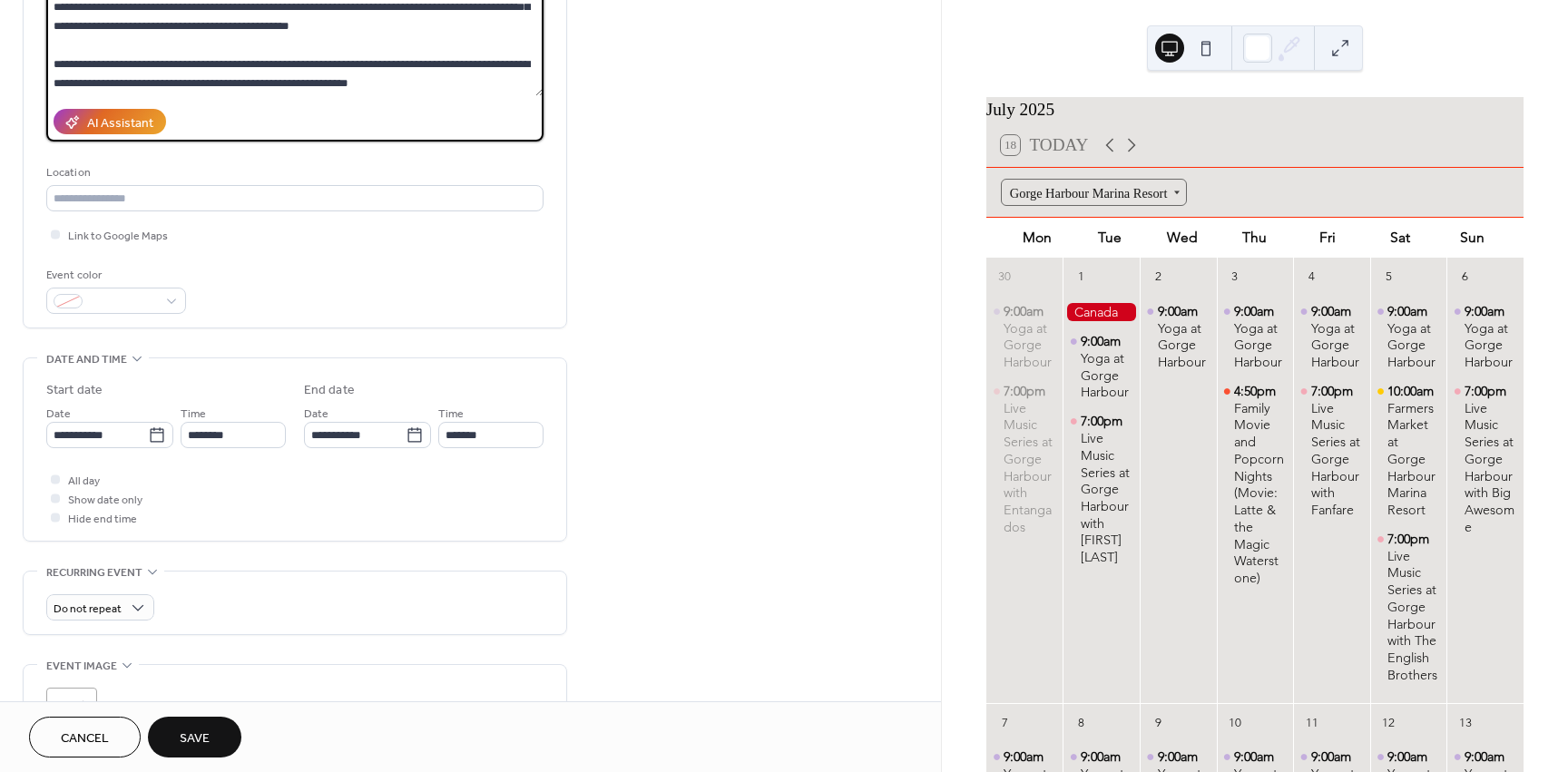 scroll, scrollTop: 181, scrollLeft: 0, axis: vertical 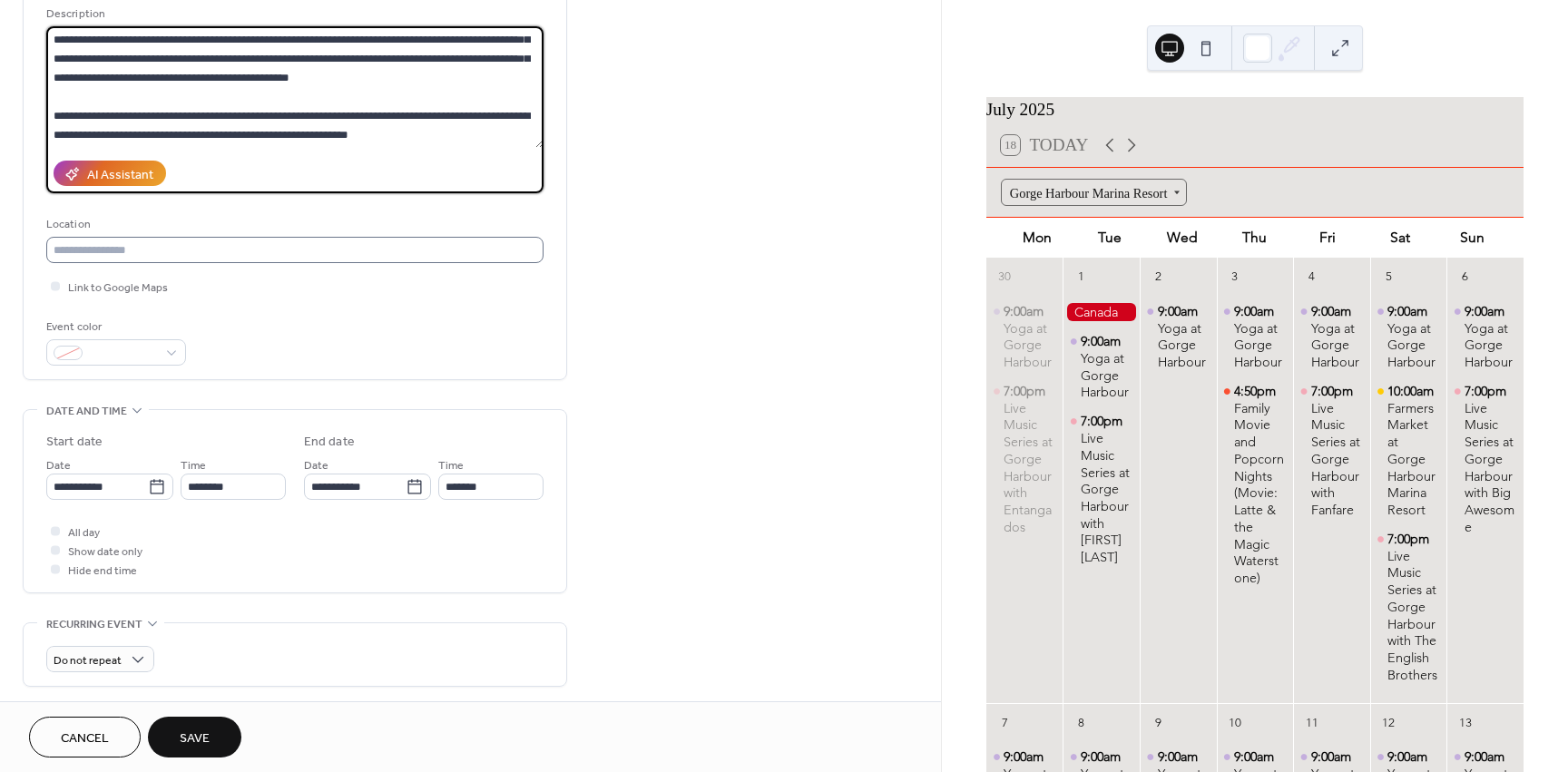 type on "**********" 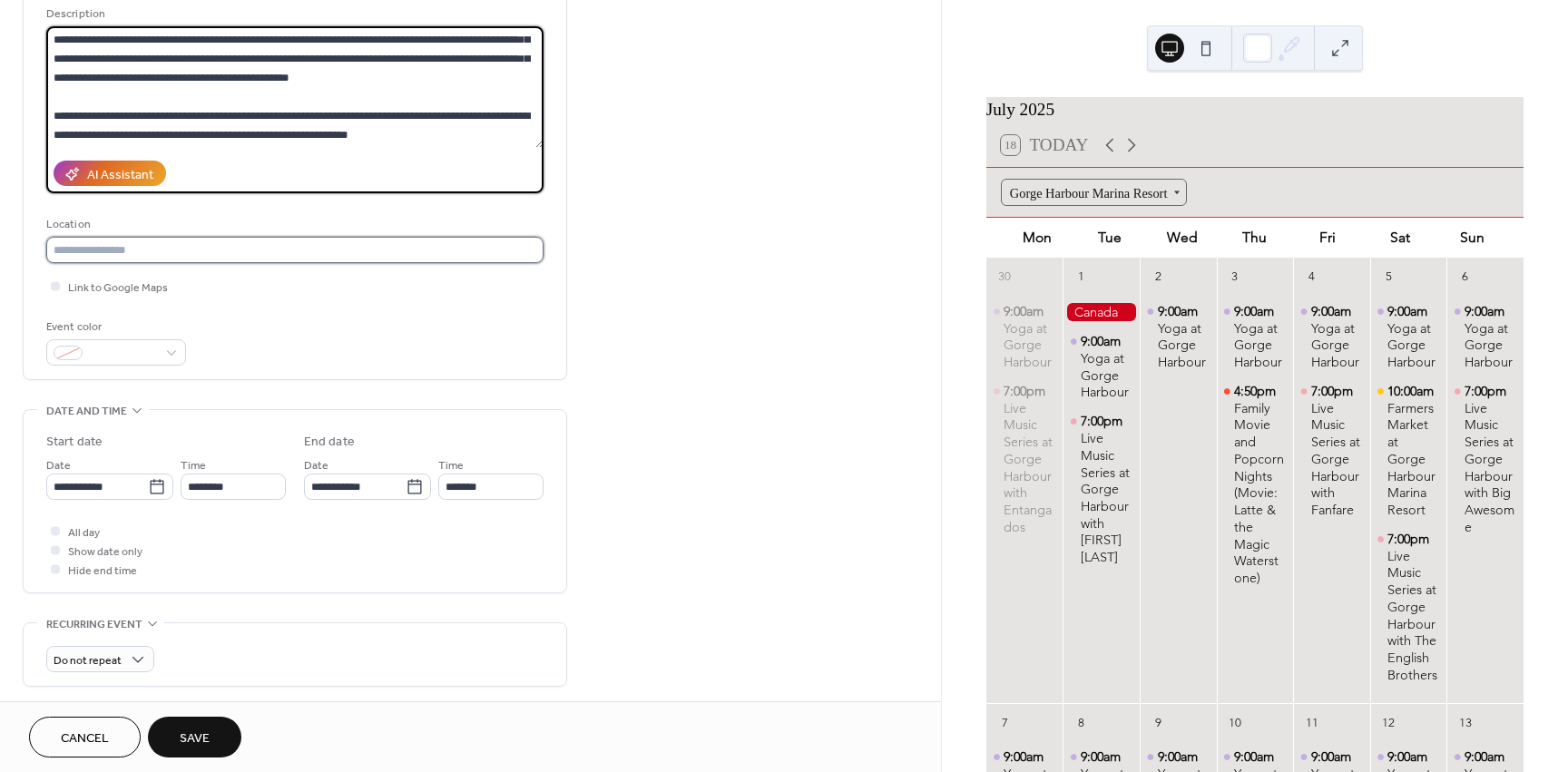 click at bounding box center [295, 249] 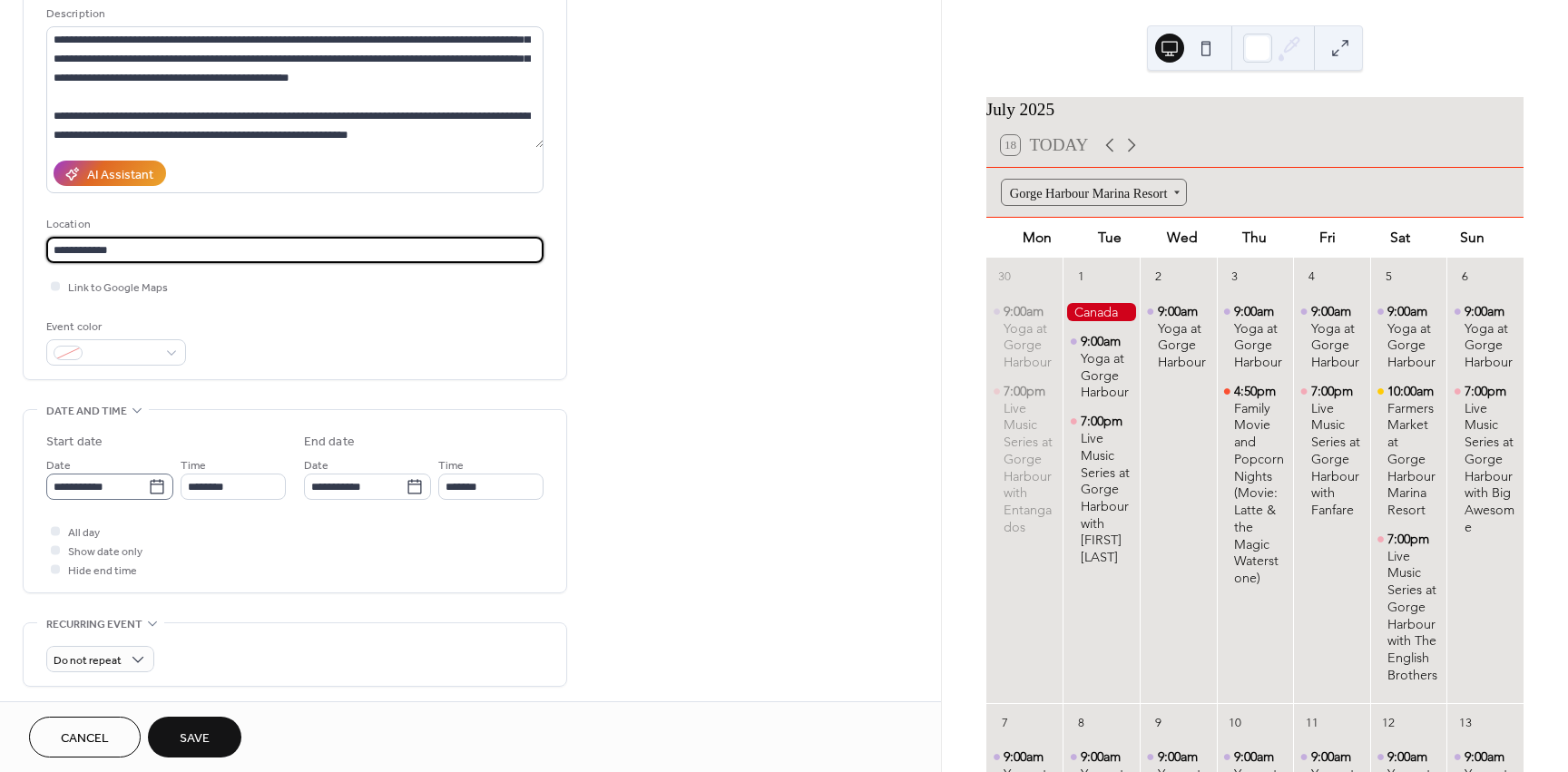 type on "**********" 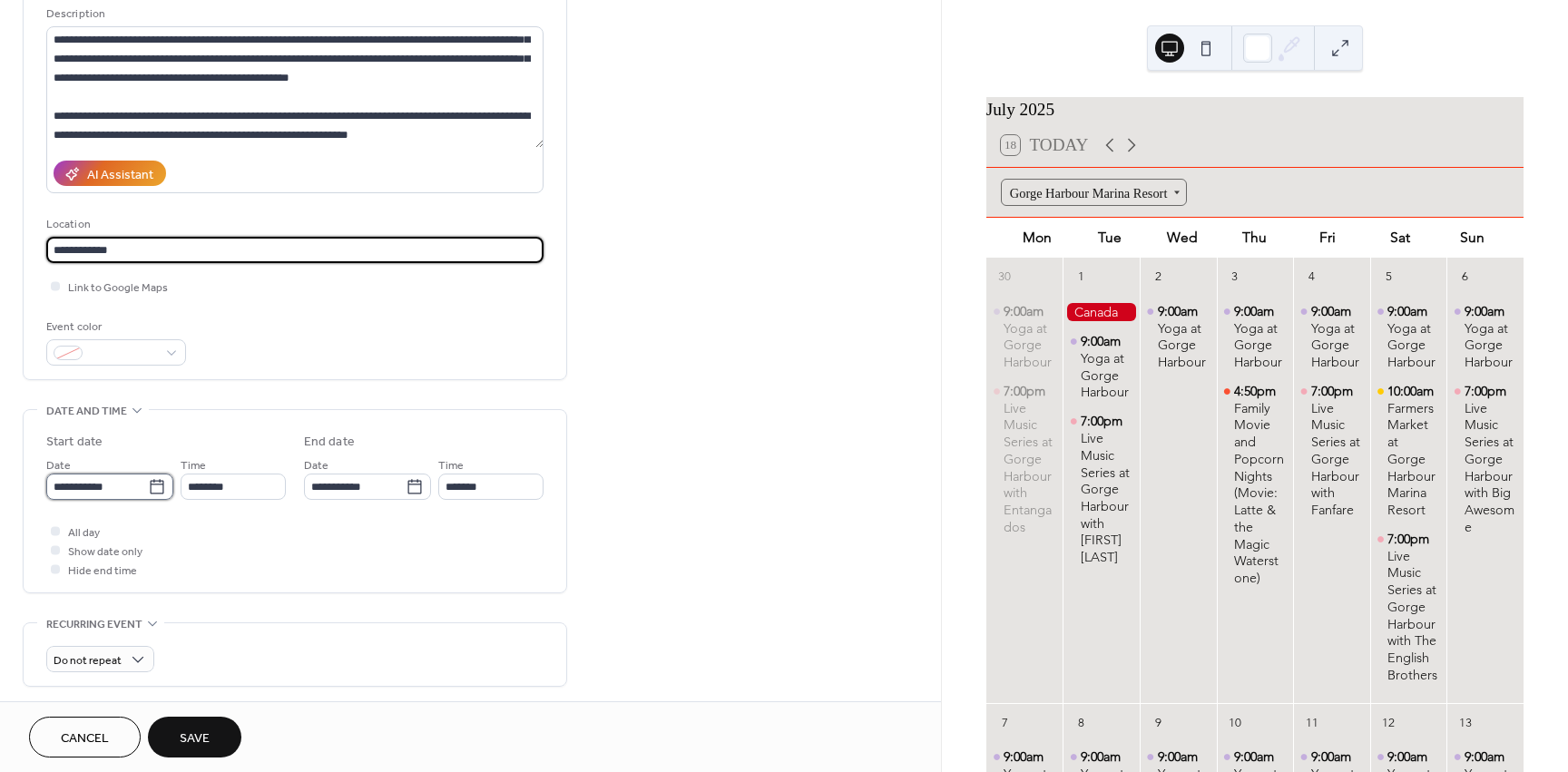 click on "**********" at bounding box center [97, 486] 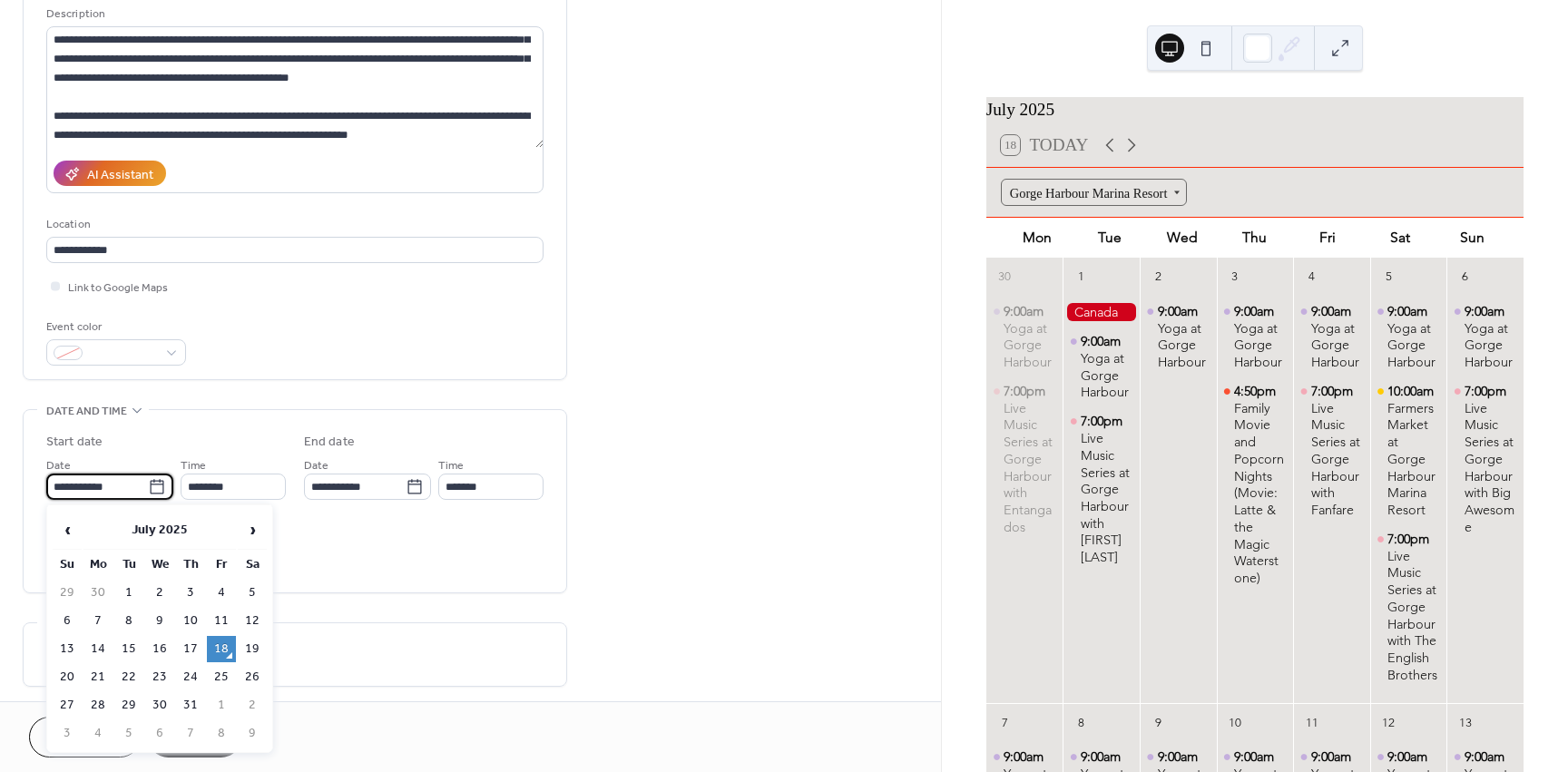 drag, startPoint x: 243, startPoint y: 648, endPoint x: 237, endPoint y: 601, distance: 47.38143 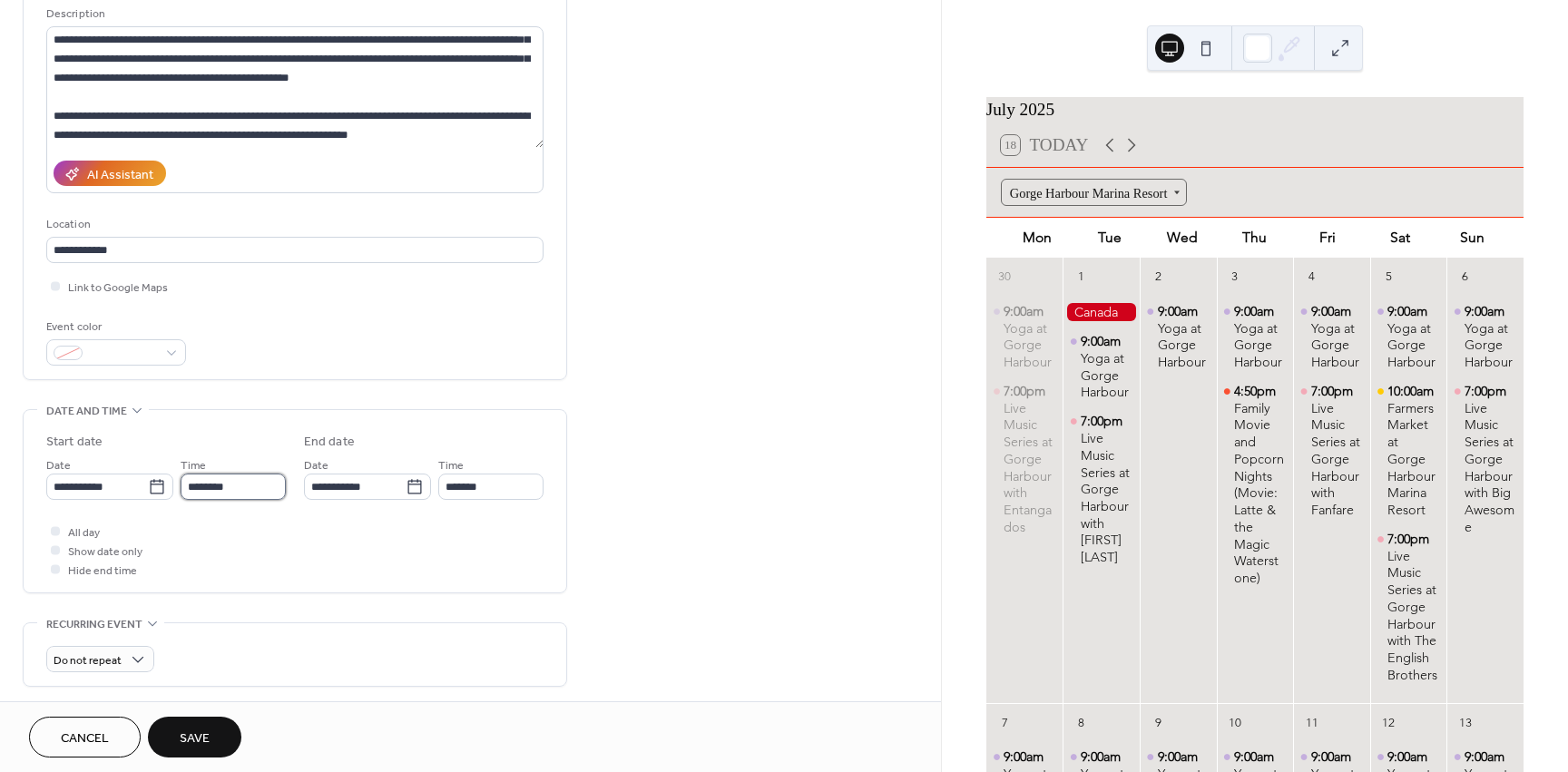 click on "********" at bounding box center (233, 486) 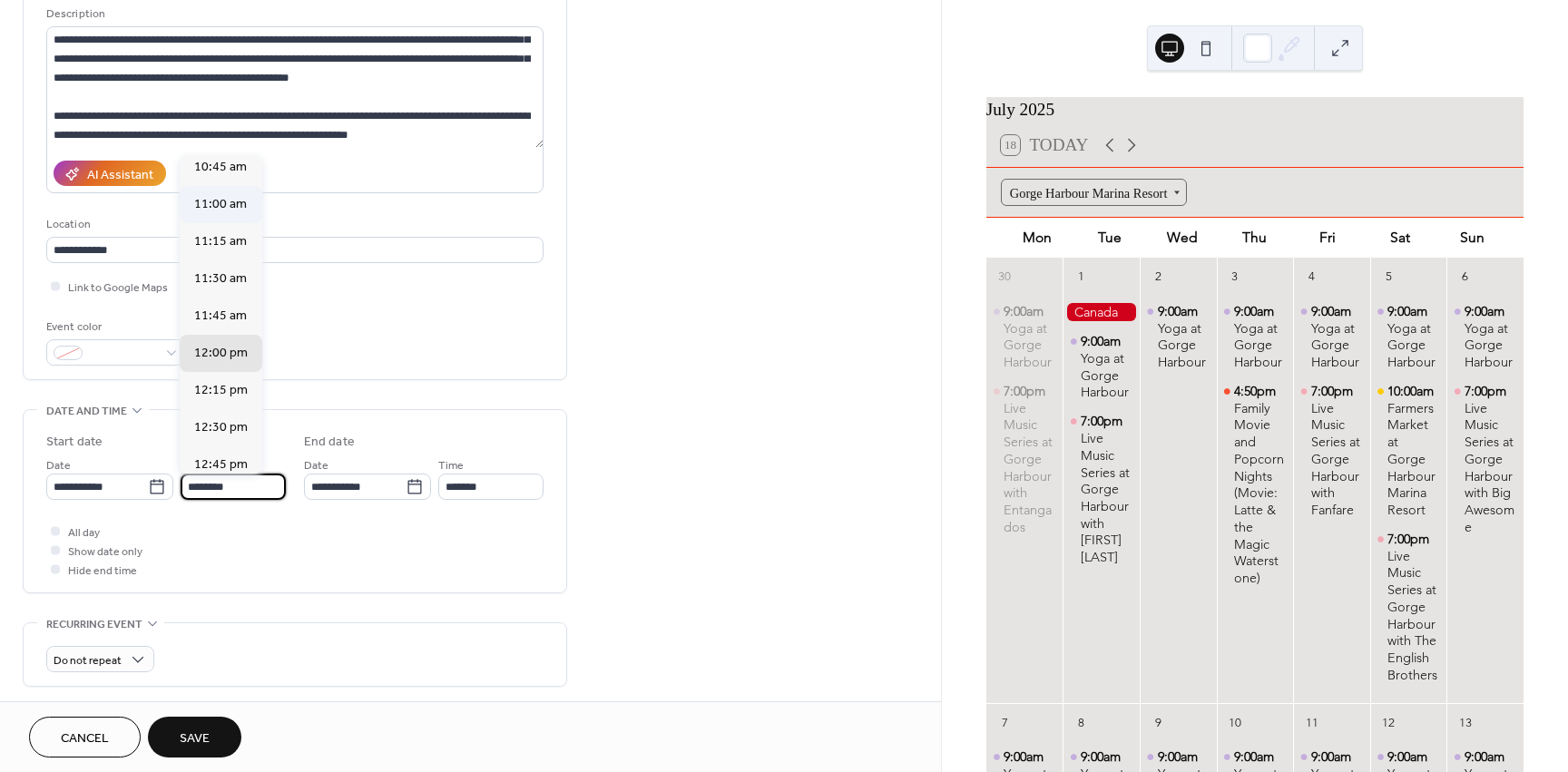 scroll, scrollTop: 1604, scrollLeft: 0, axis: vertical 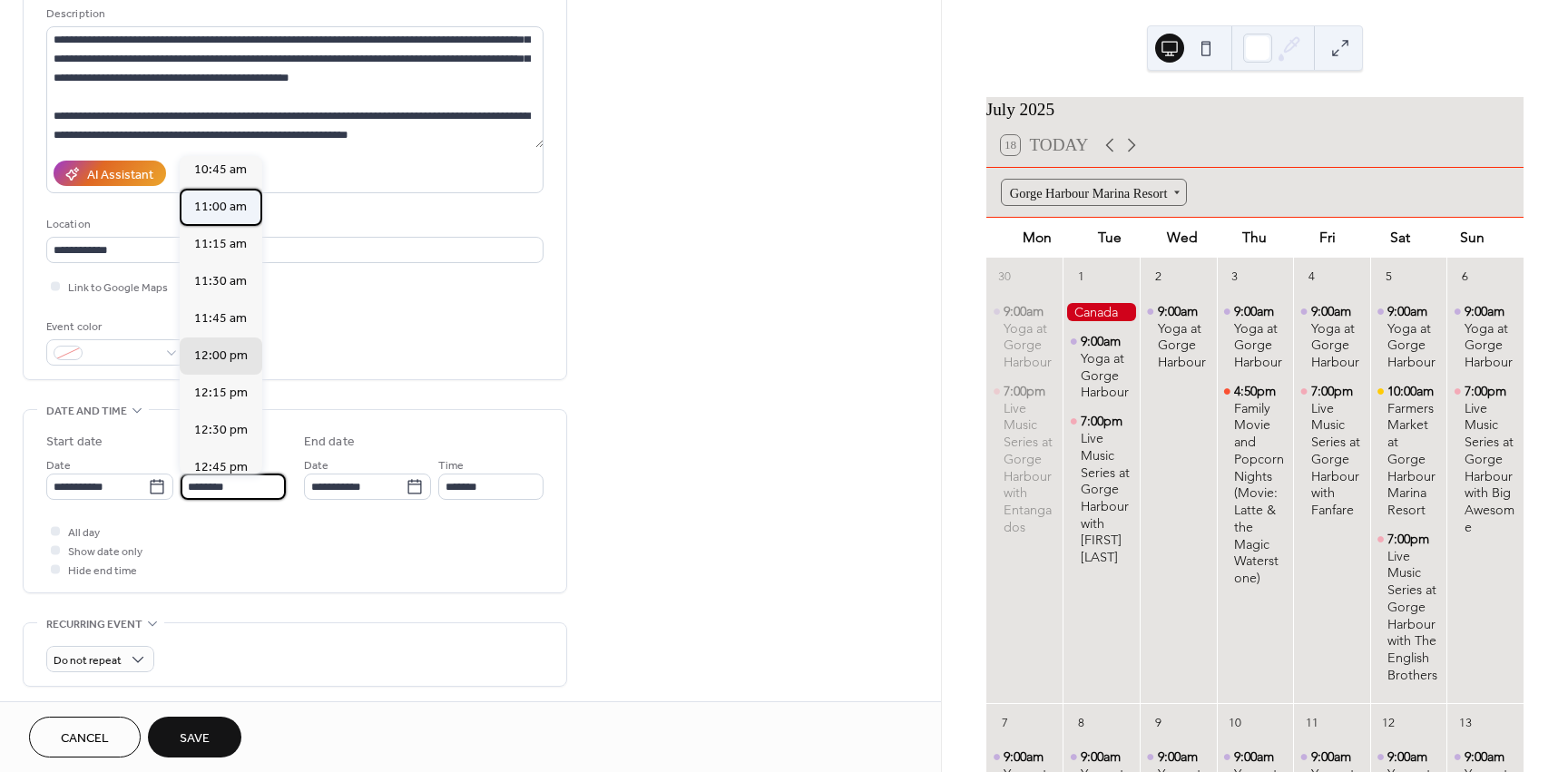click on "11:00 am" at bounding box center [220, 207] 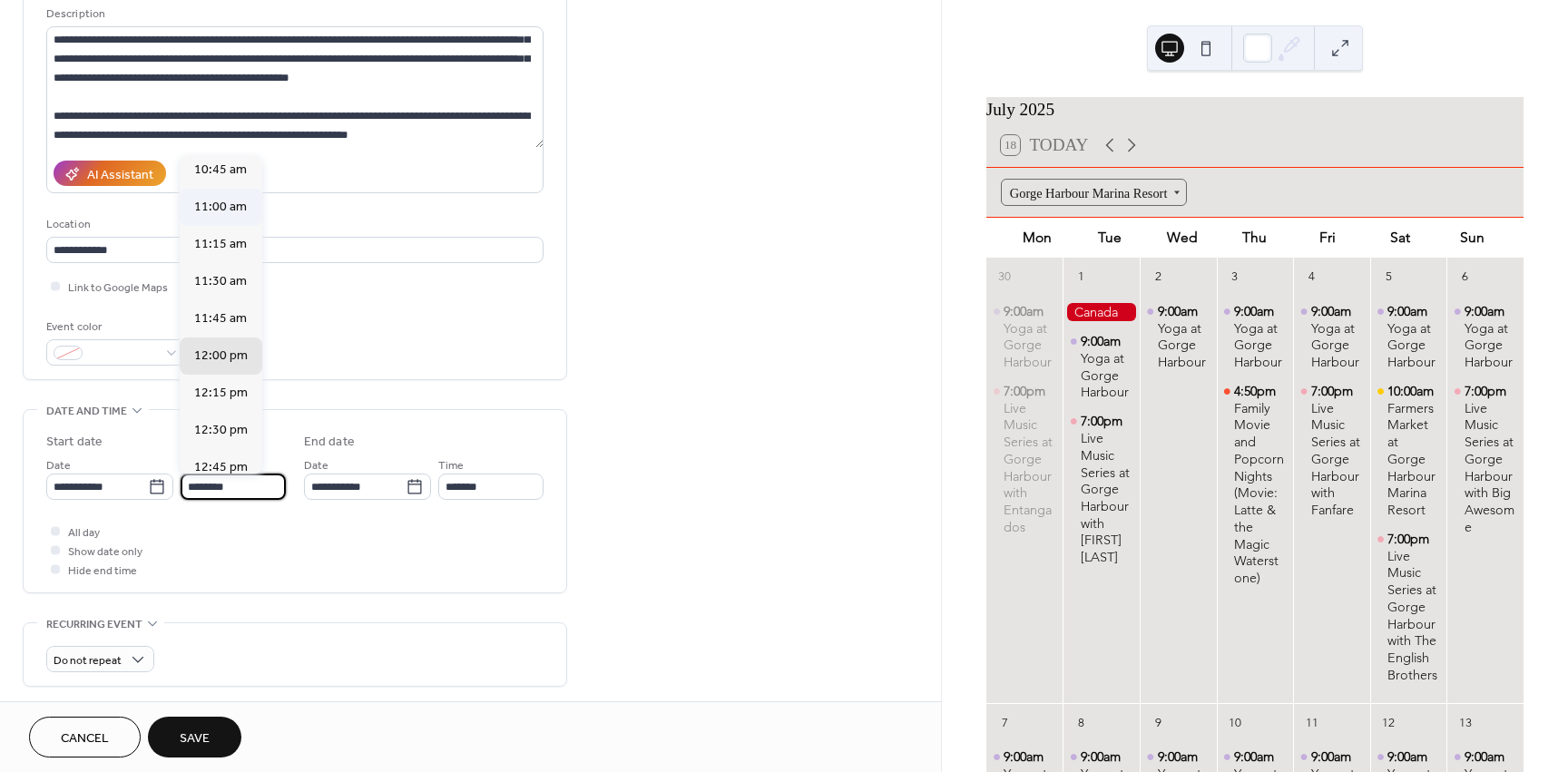 type on "********" 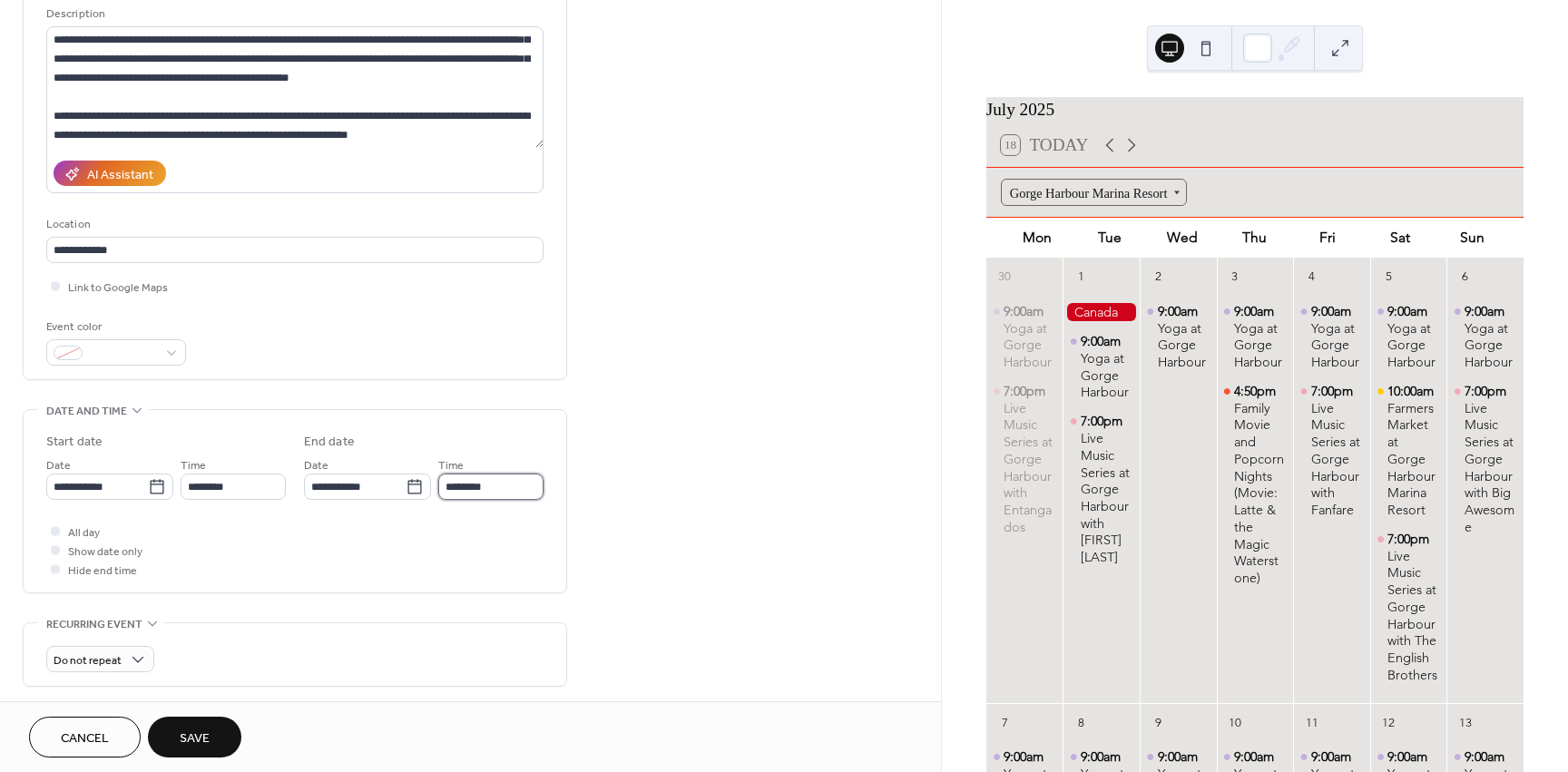 click on "********" at bounding box center (491, 486) 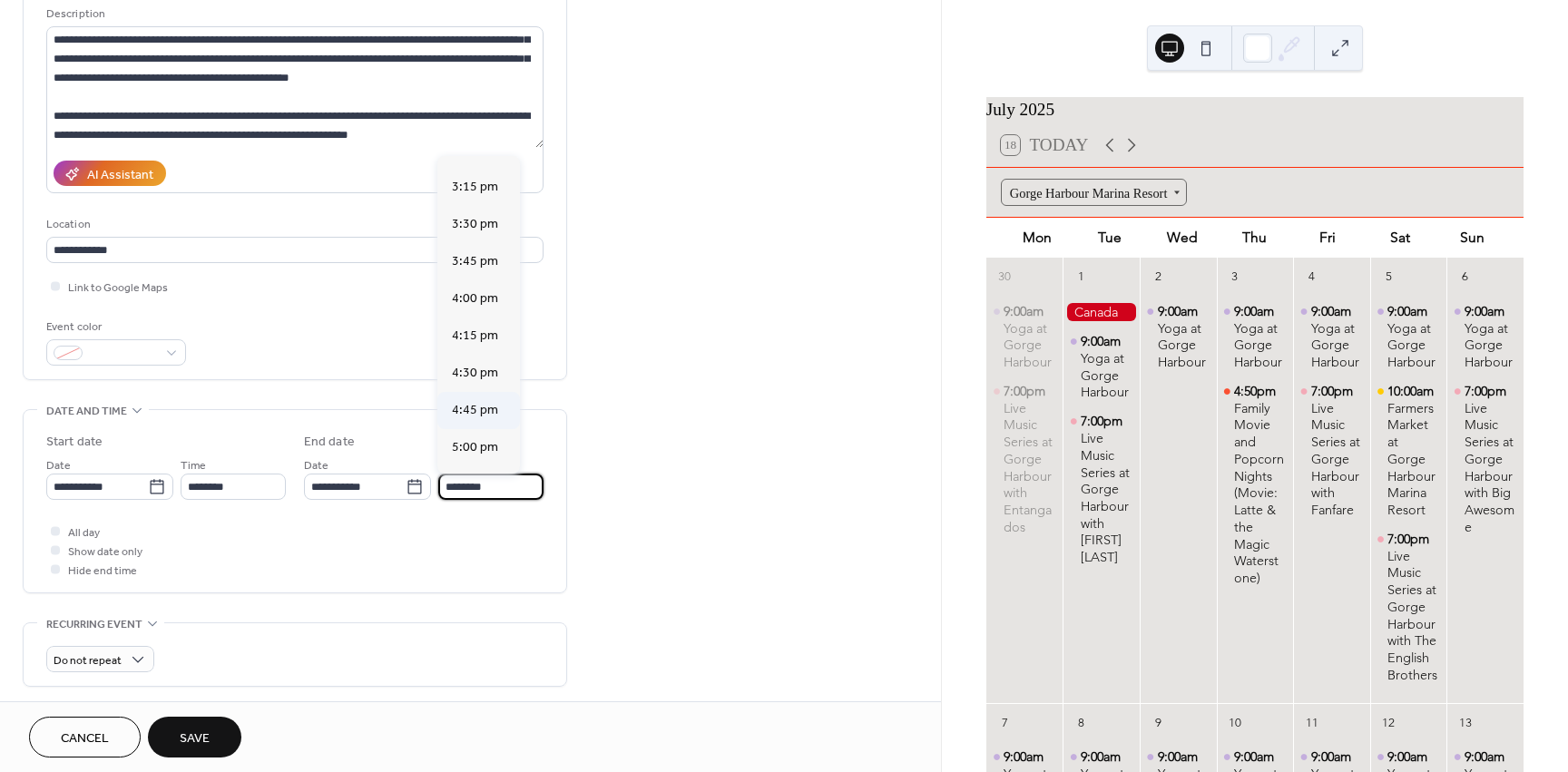 scroll, scrollTop: 635, scrollLeft: 0, axis: vertical 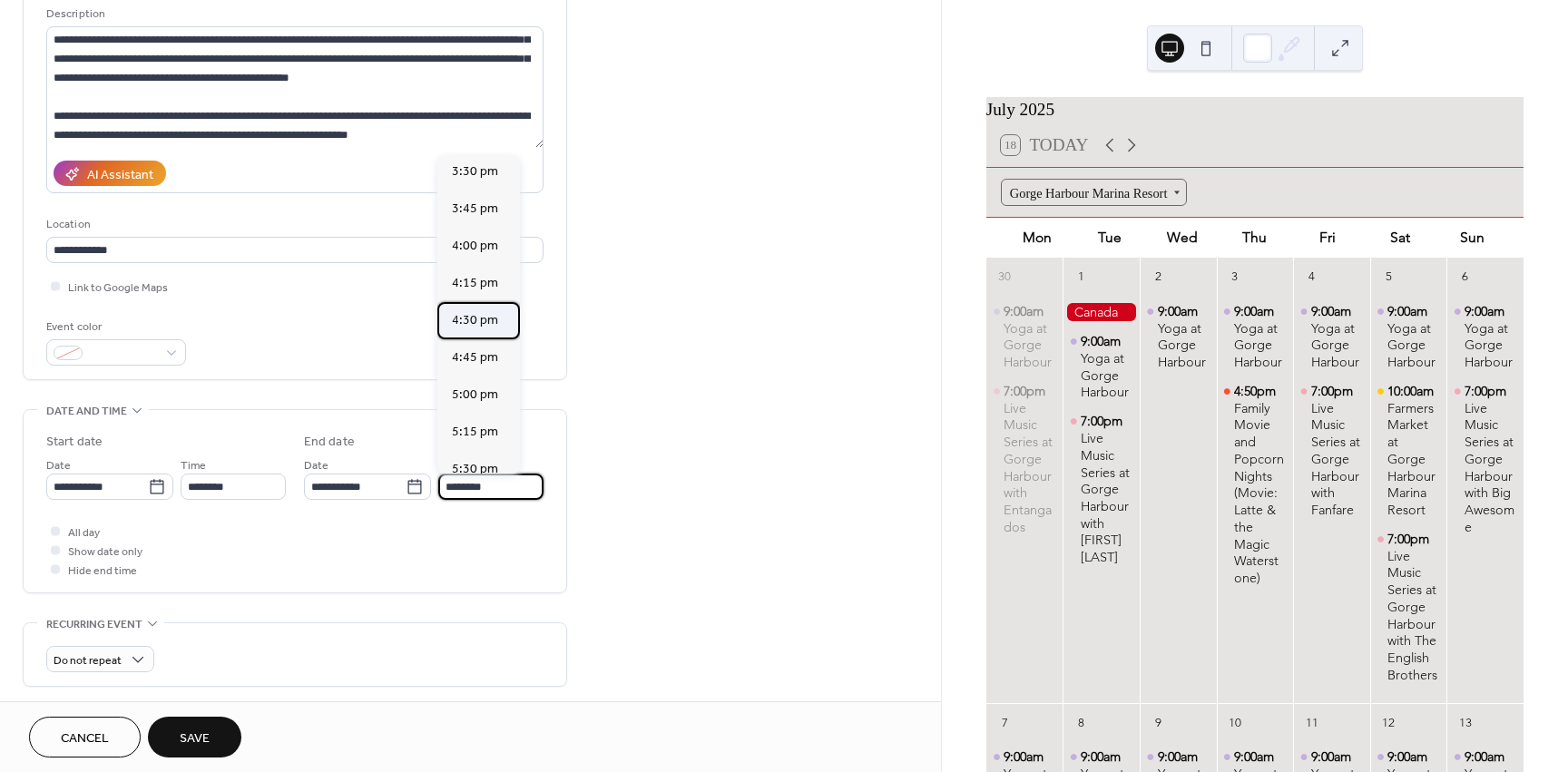 click on "4:30 pm" at bounding box center [475, 320] 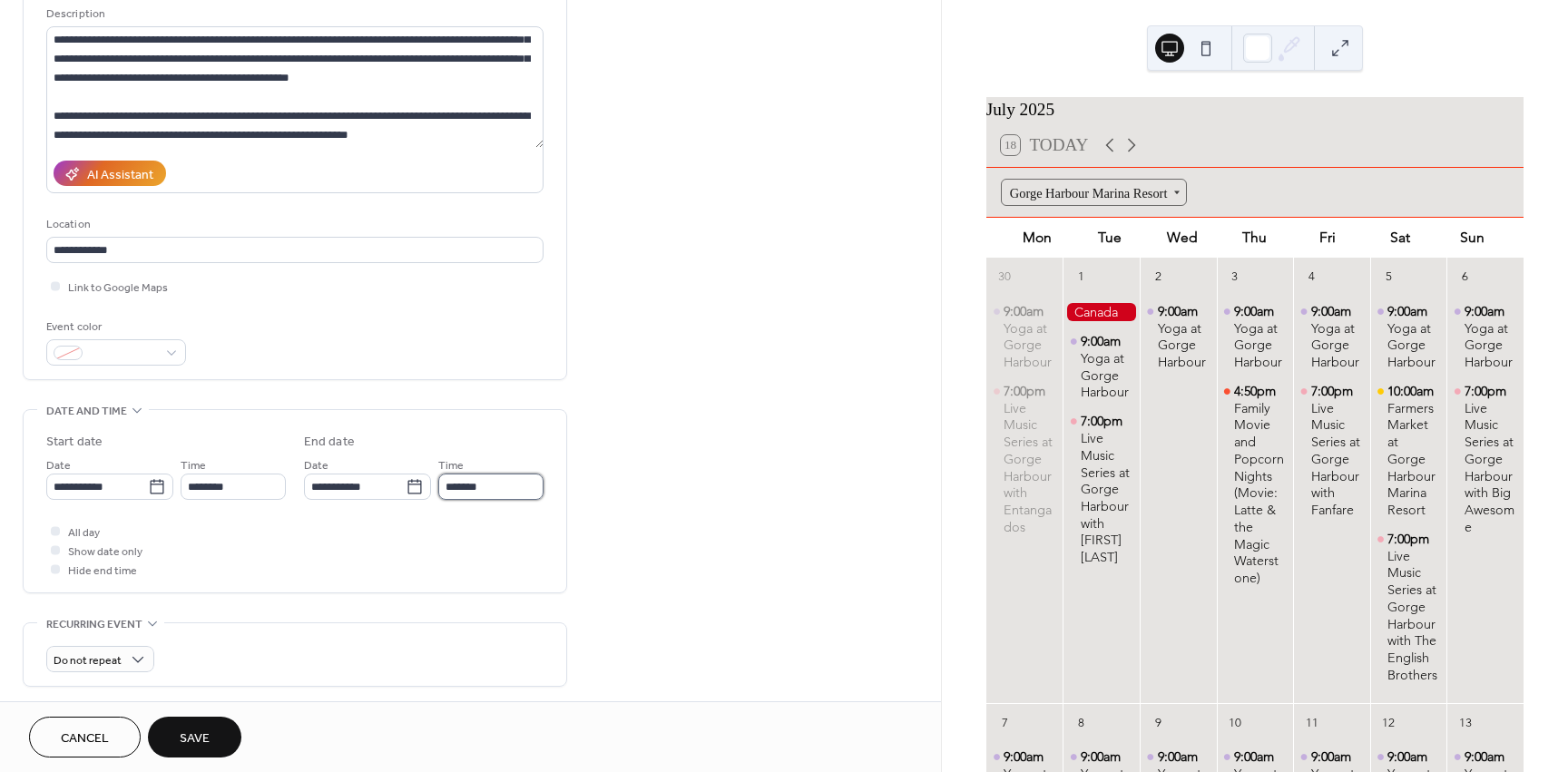 click on "*******" at bounding box center (491, 486) 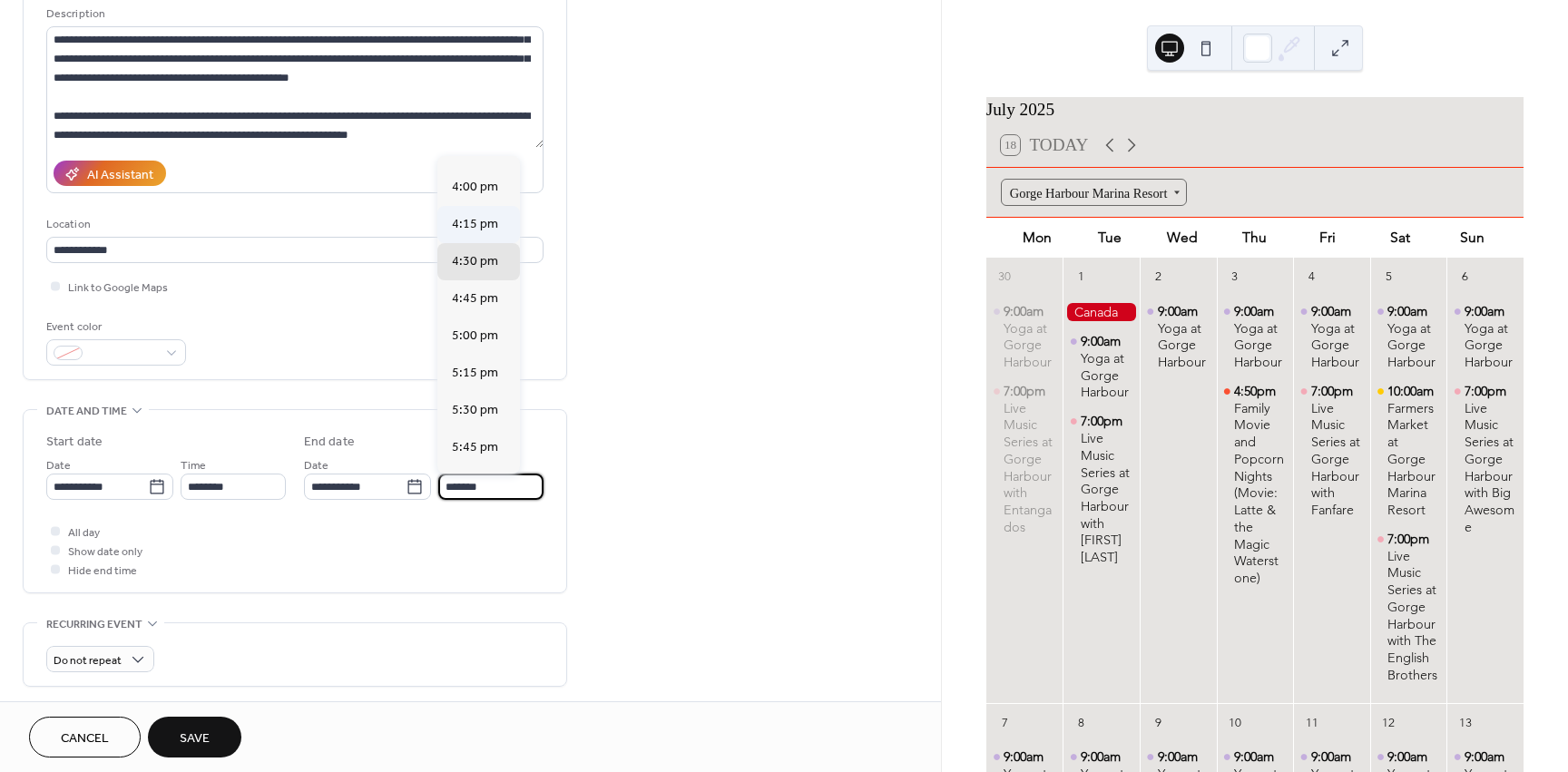 scroll, scrollTop: 690, scrollLeft: 0, axis: vertical 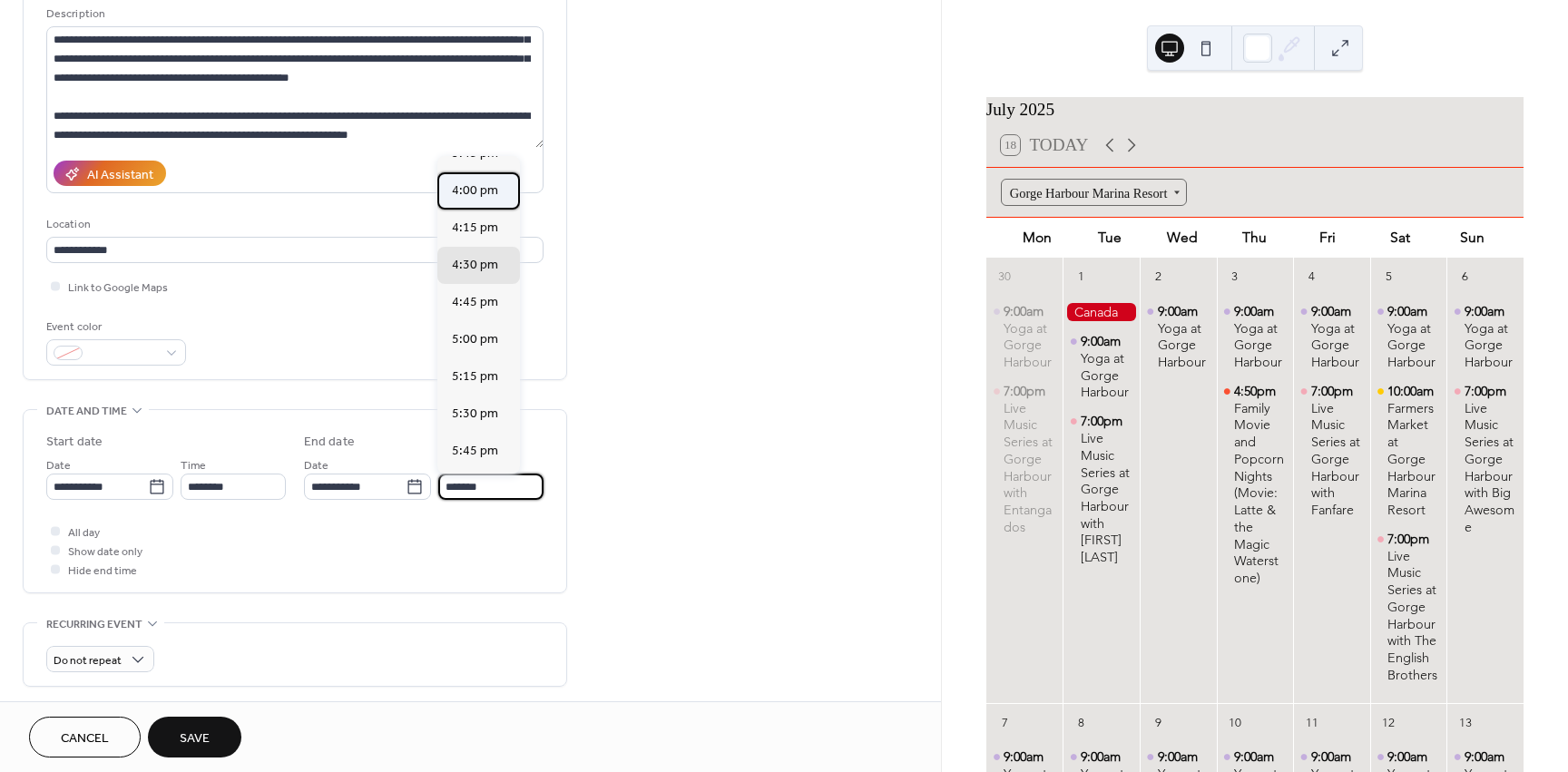click on "4:00 pm" at bounding box center [475, 191] 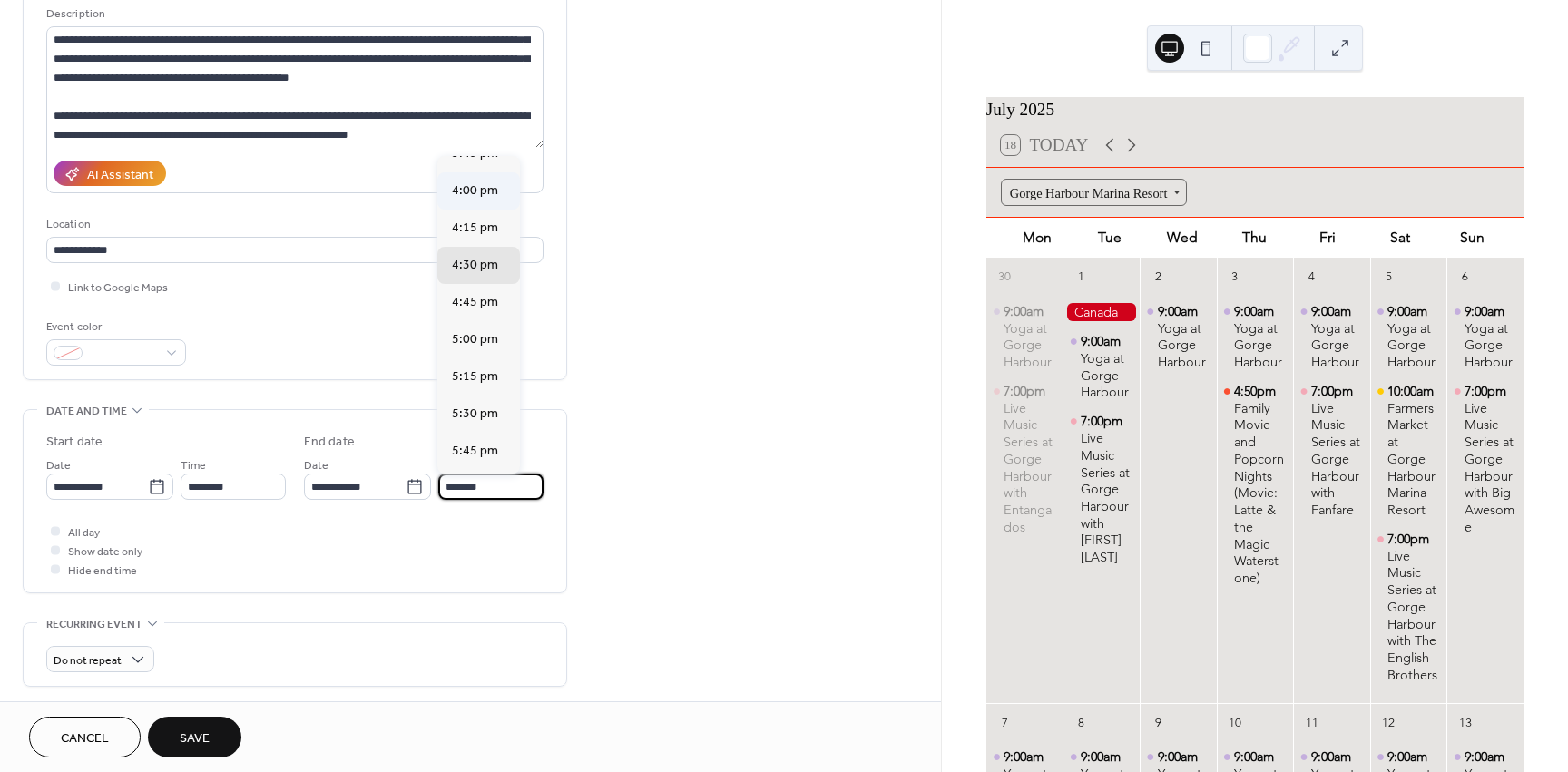 type on "*******" 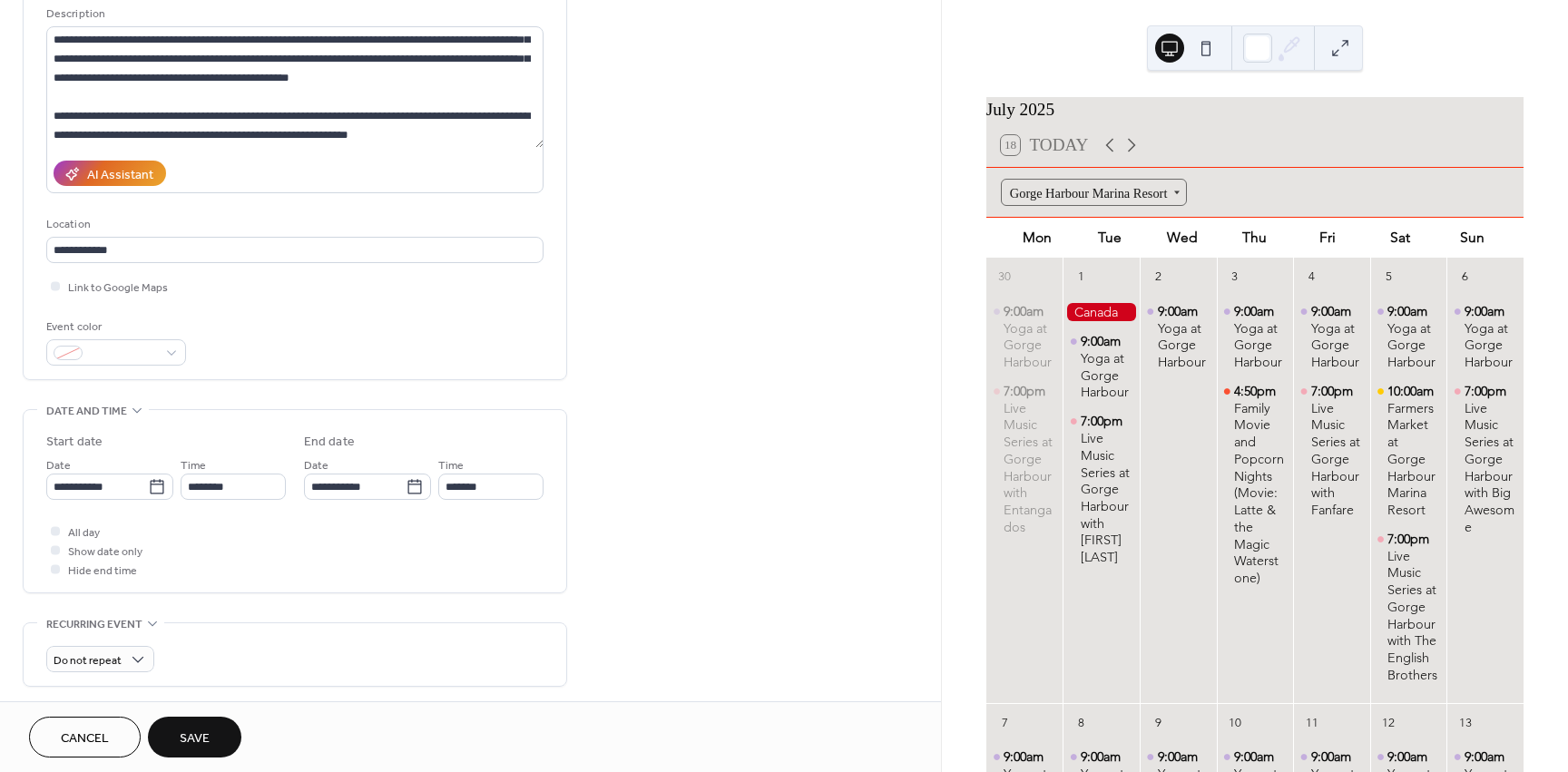 click on "**********" at bounding box center (470, 615) 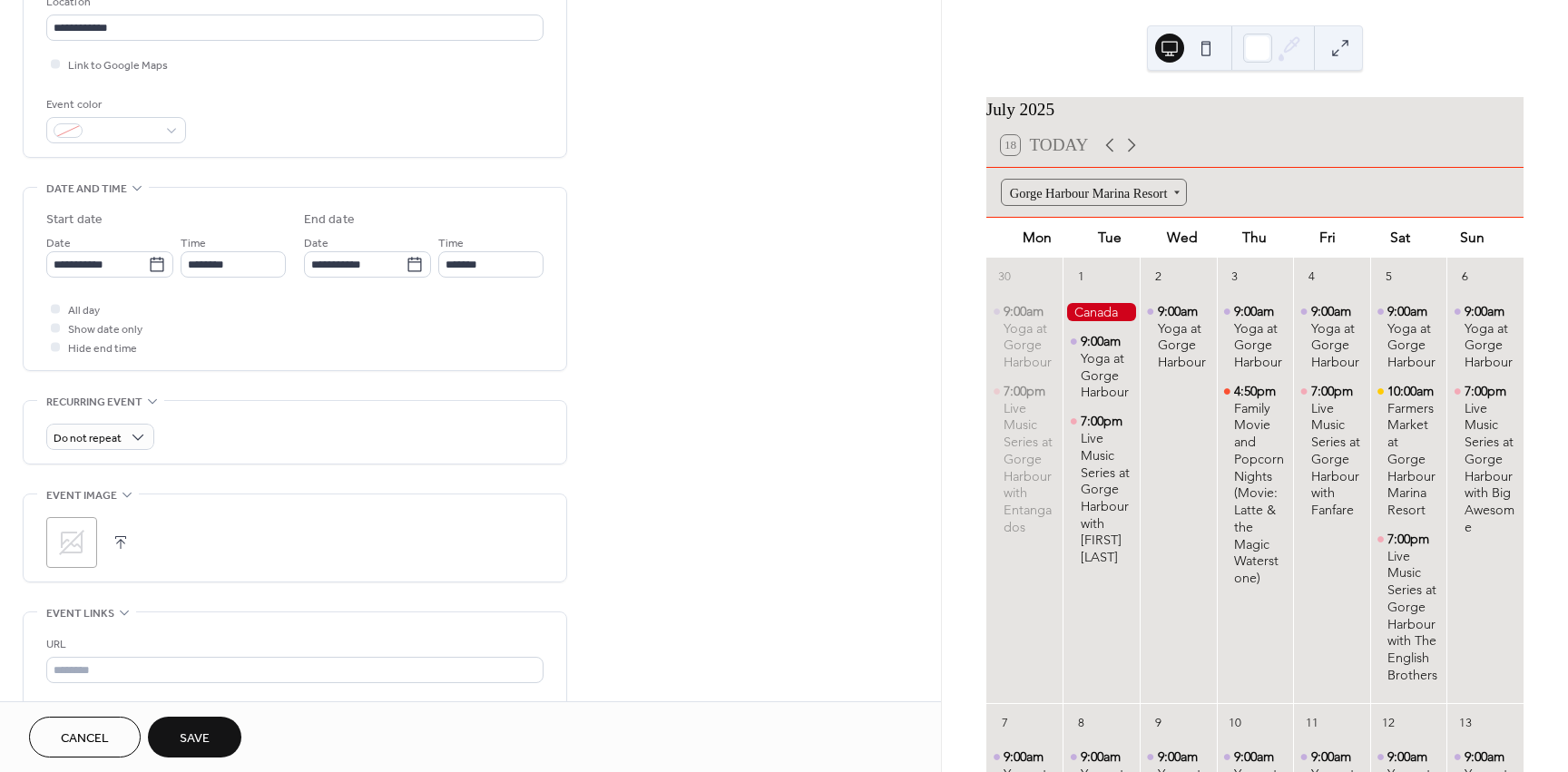 scroll, scrollTop: 454, scrollLeft: 0, axis: vertical 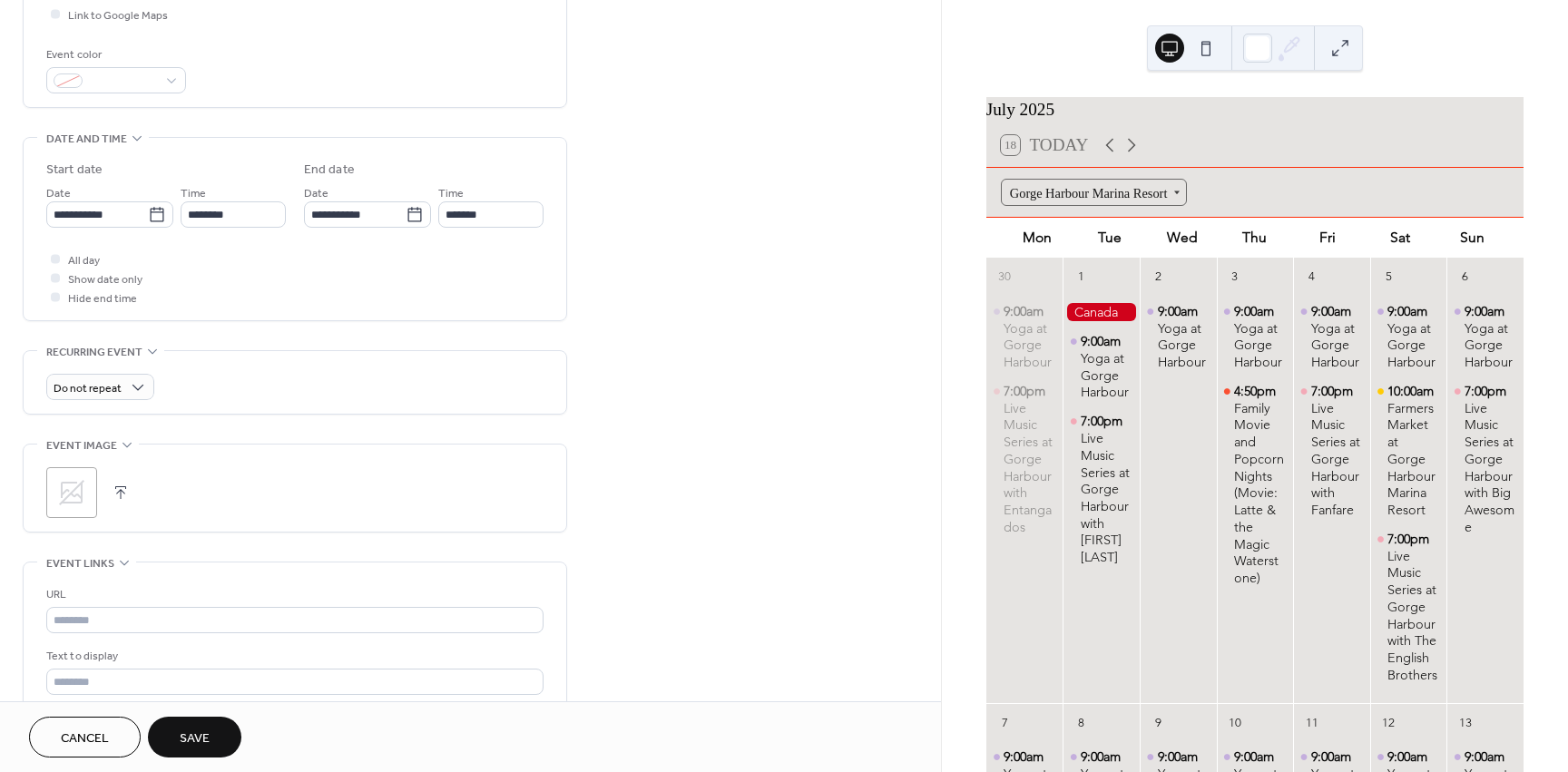 click 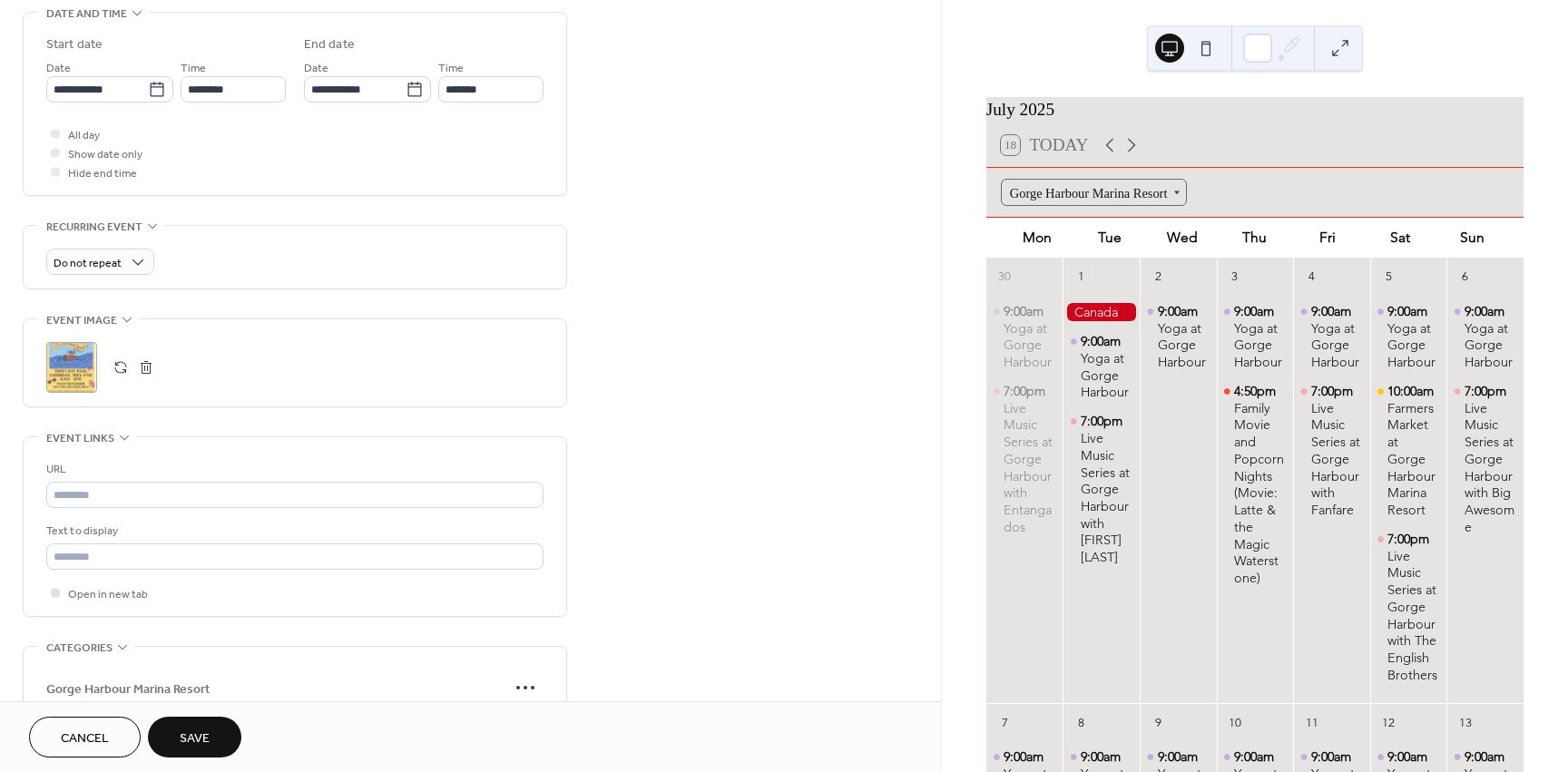scroll, scrollTop: 726, scrollLeft: 0, axis: vertical 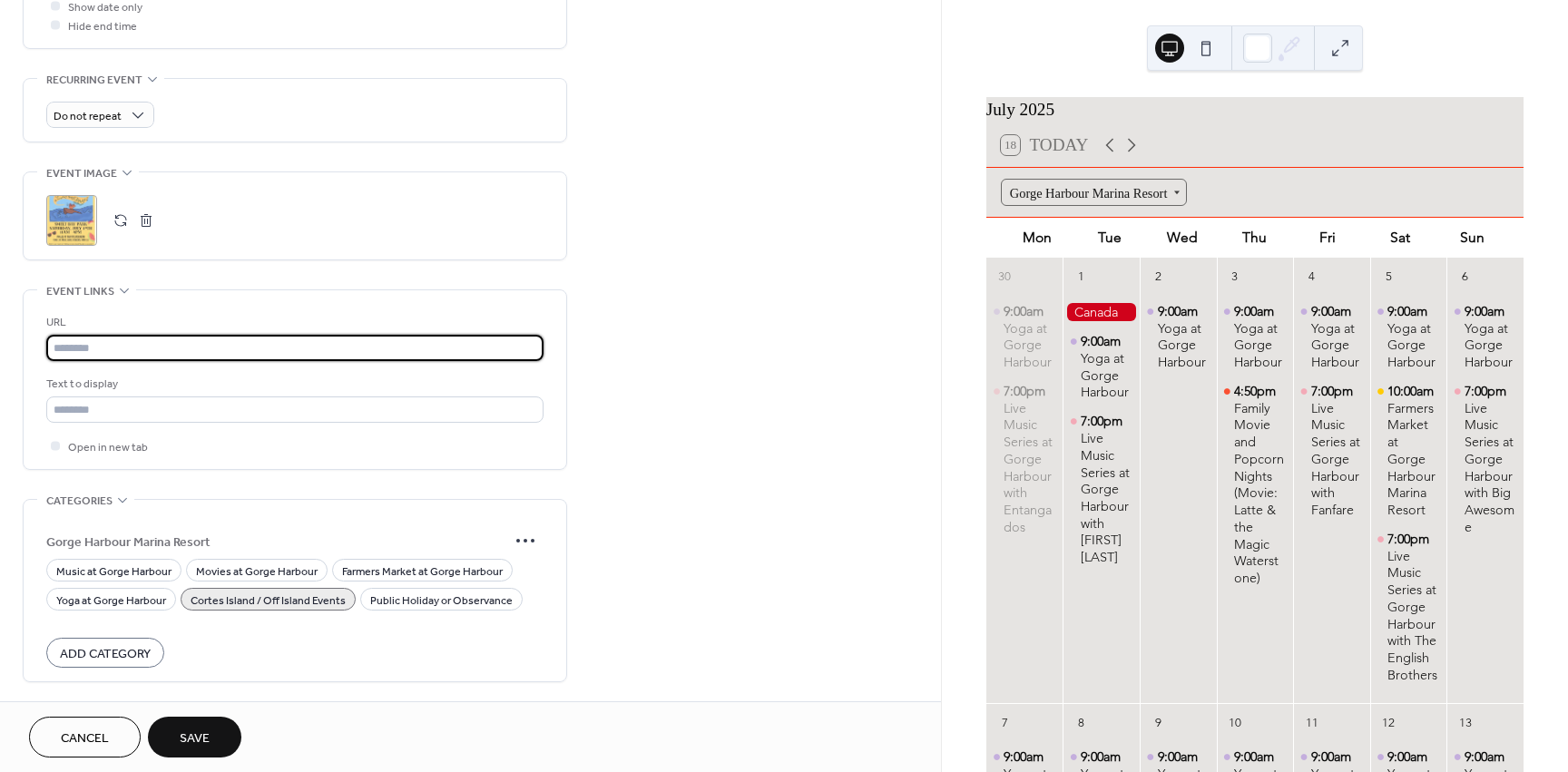paste on "**********" 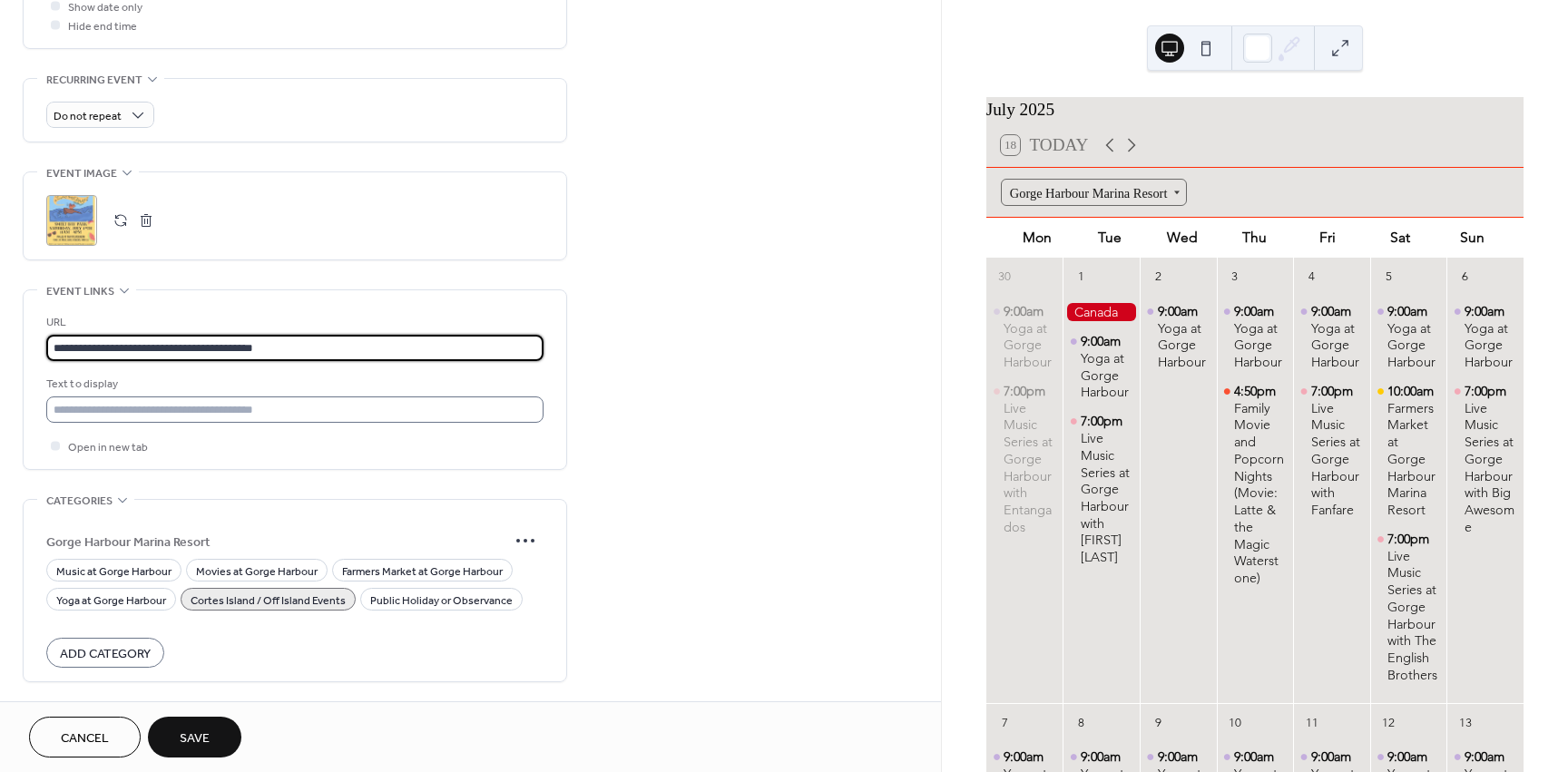 type on "**********" 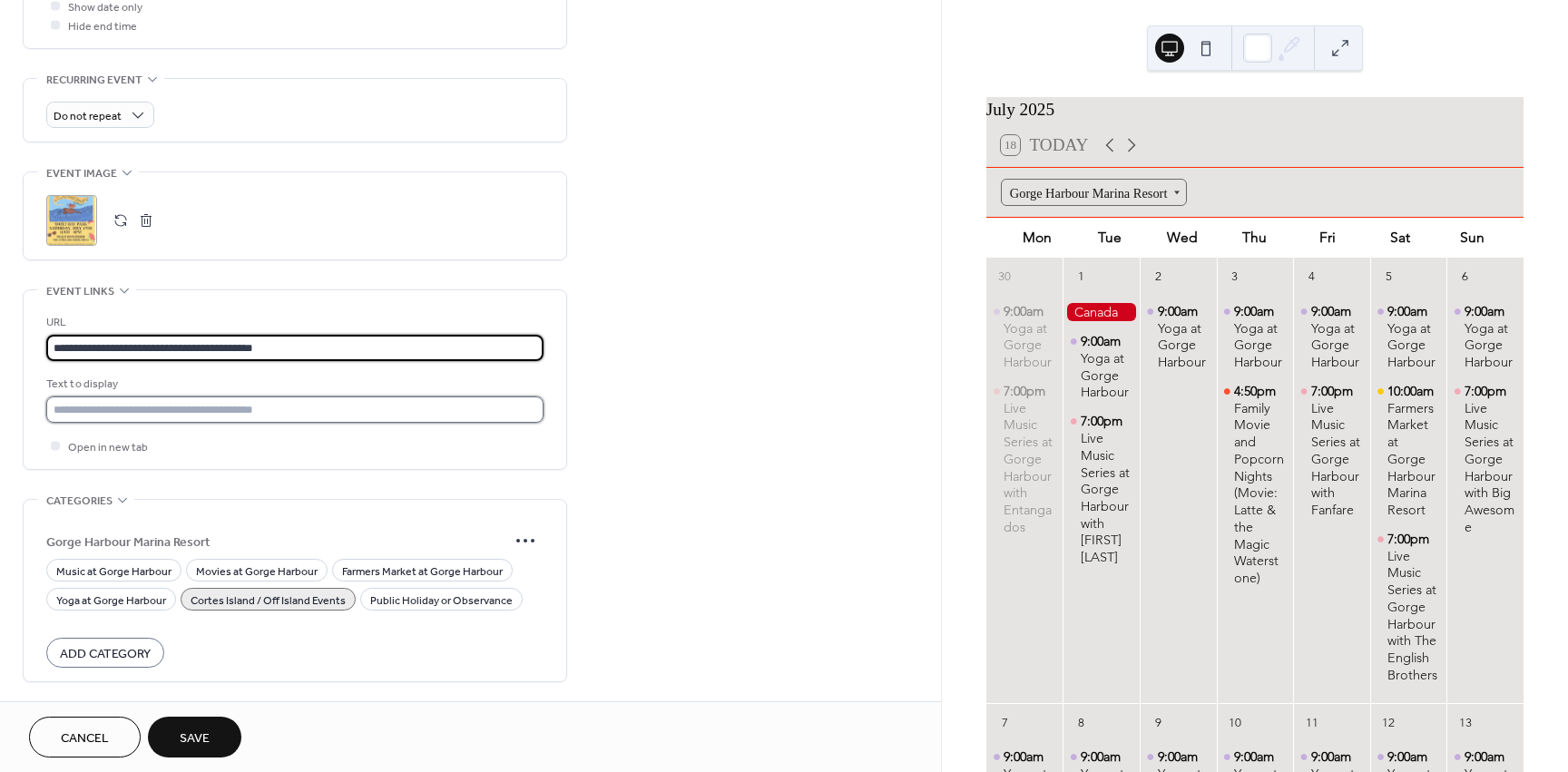 click at bounding box center (295, 409) 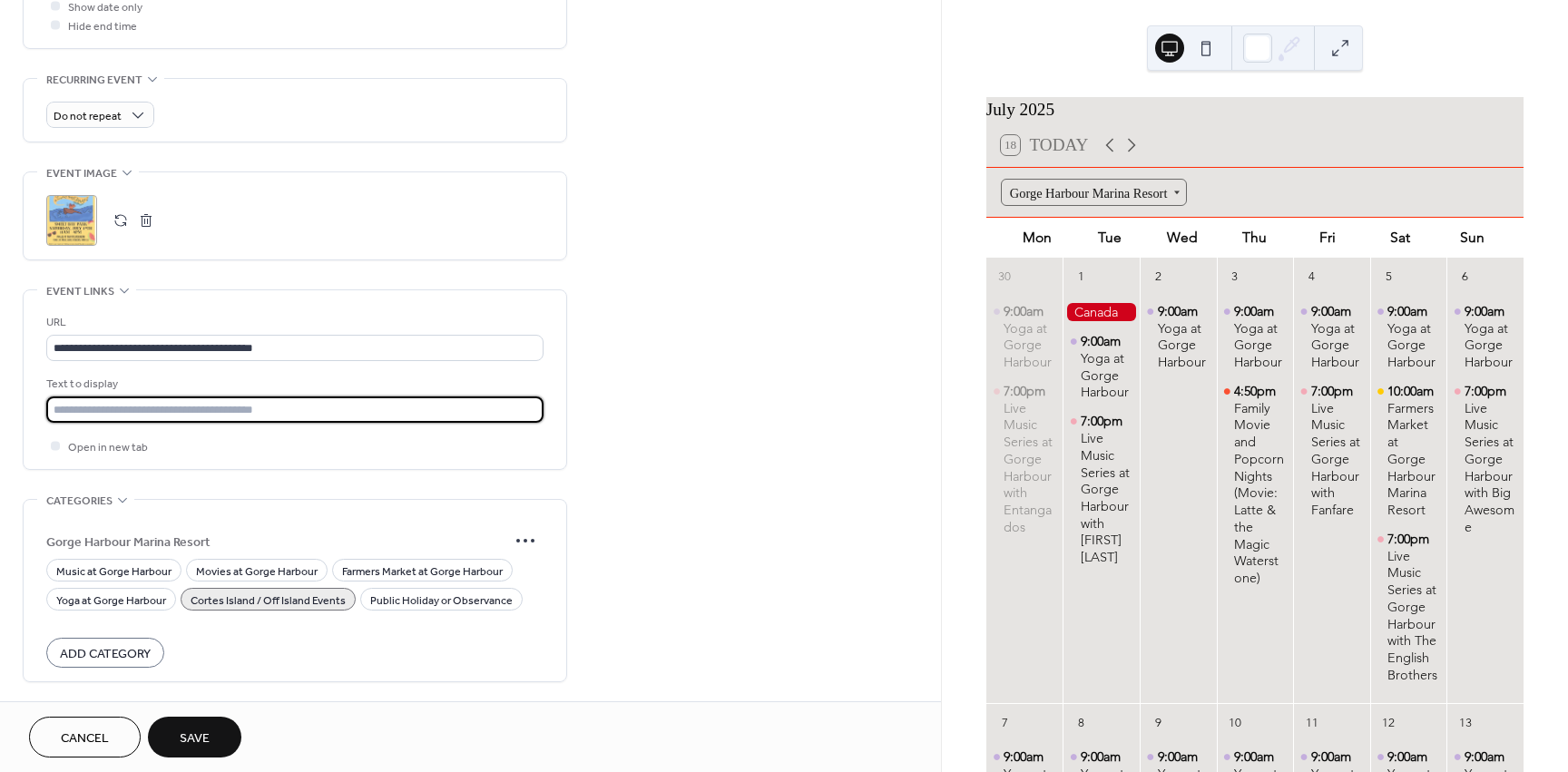 paste on "**********" 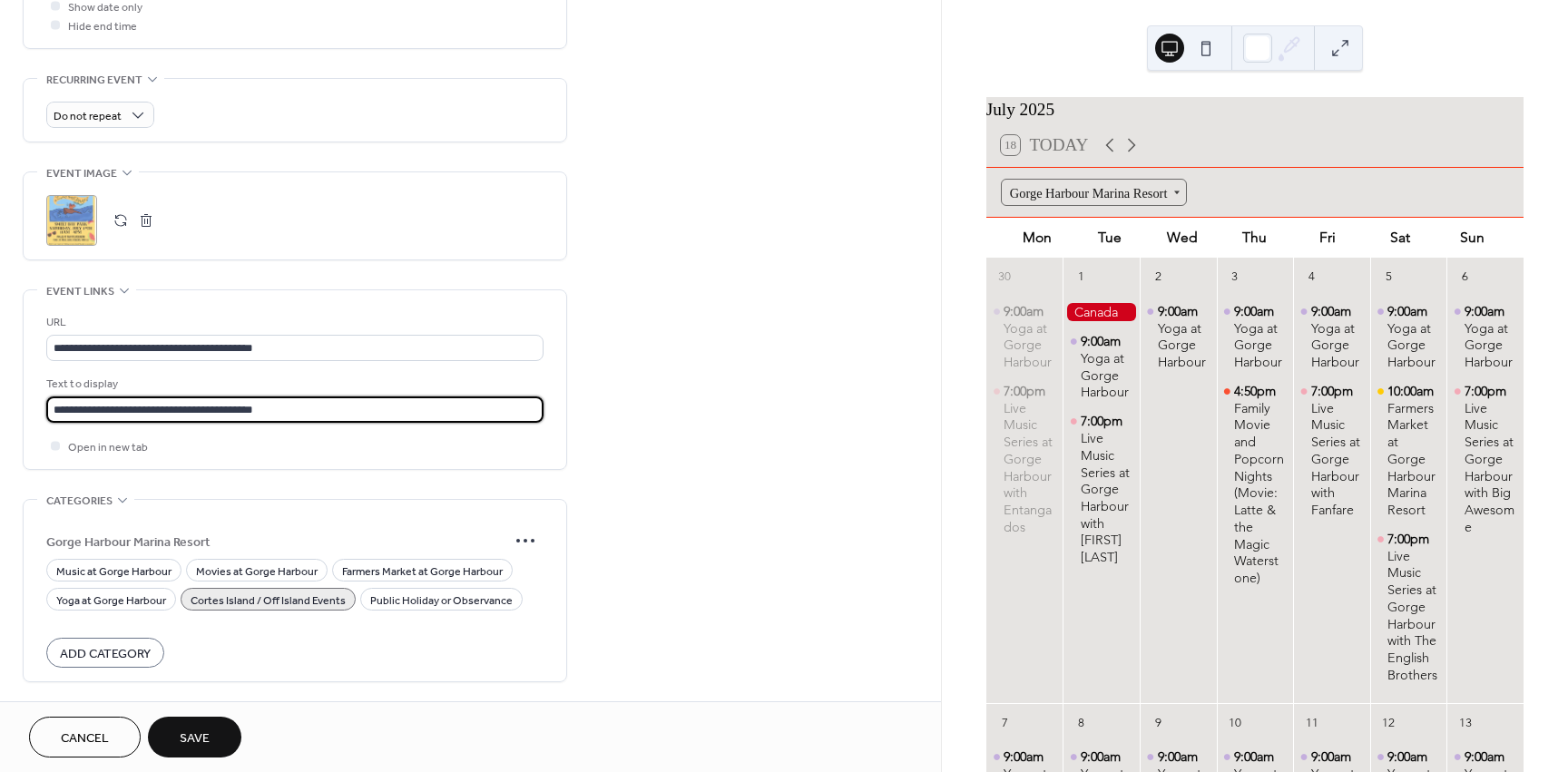type on "**********" 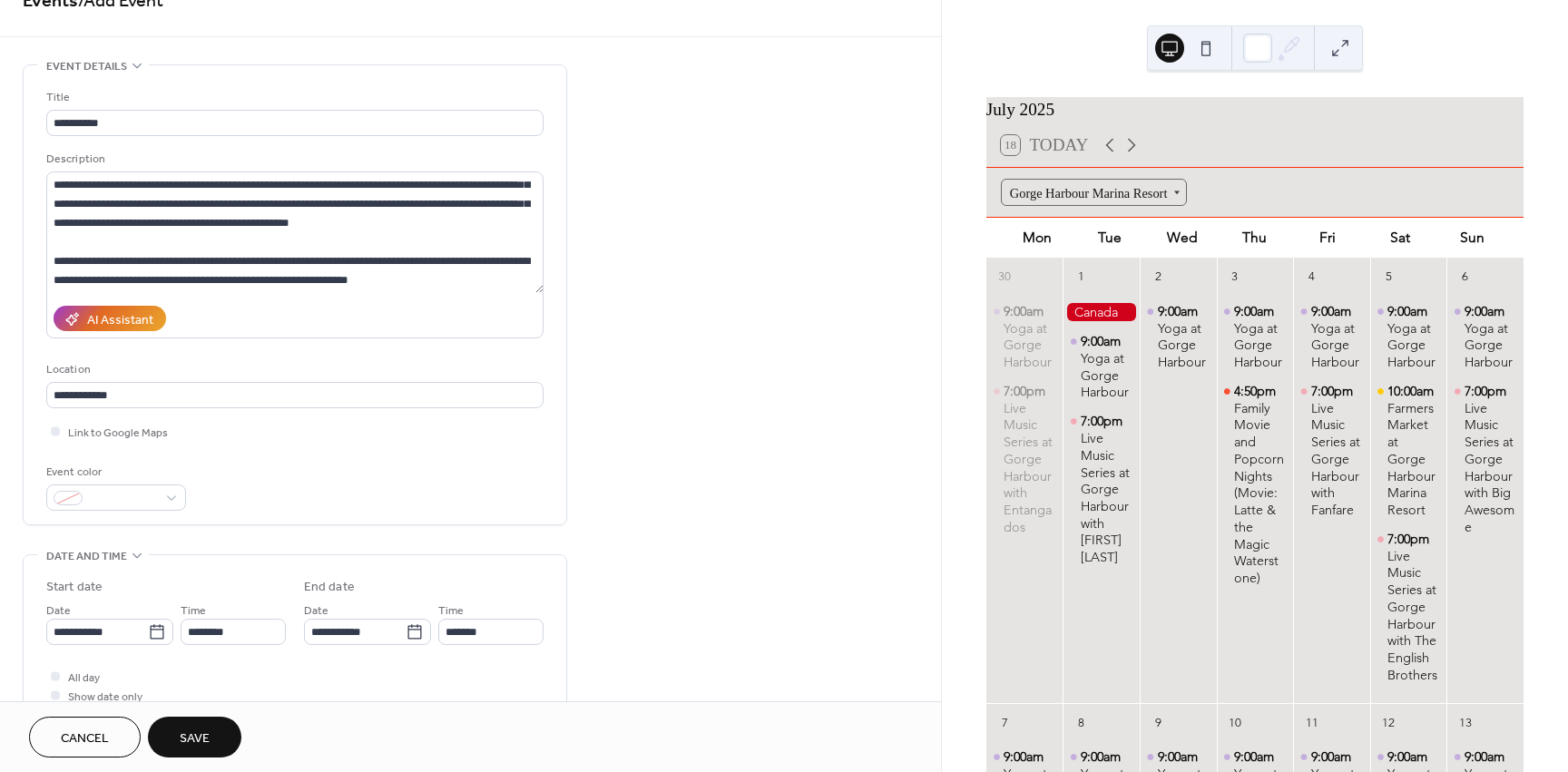 scroll, scrollTop: 0, scrollLeft: 0, axis: both 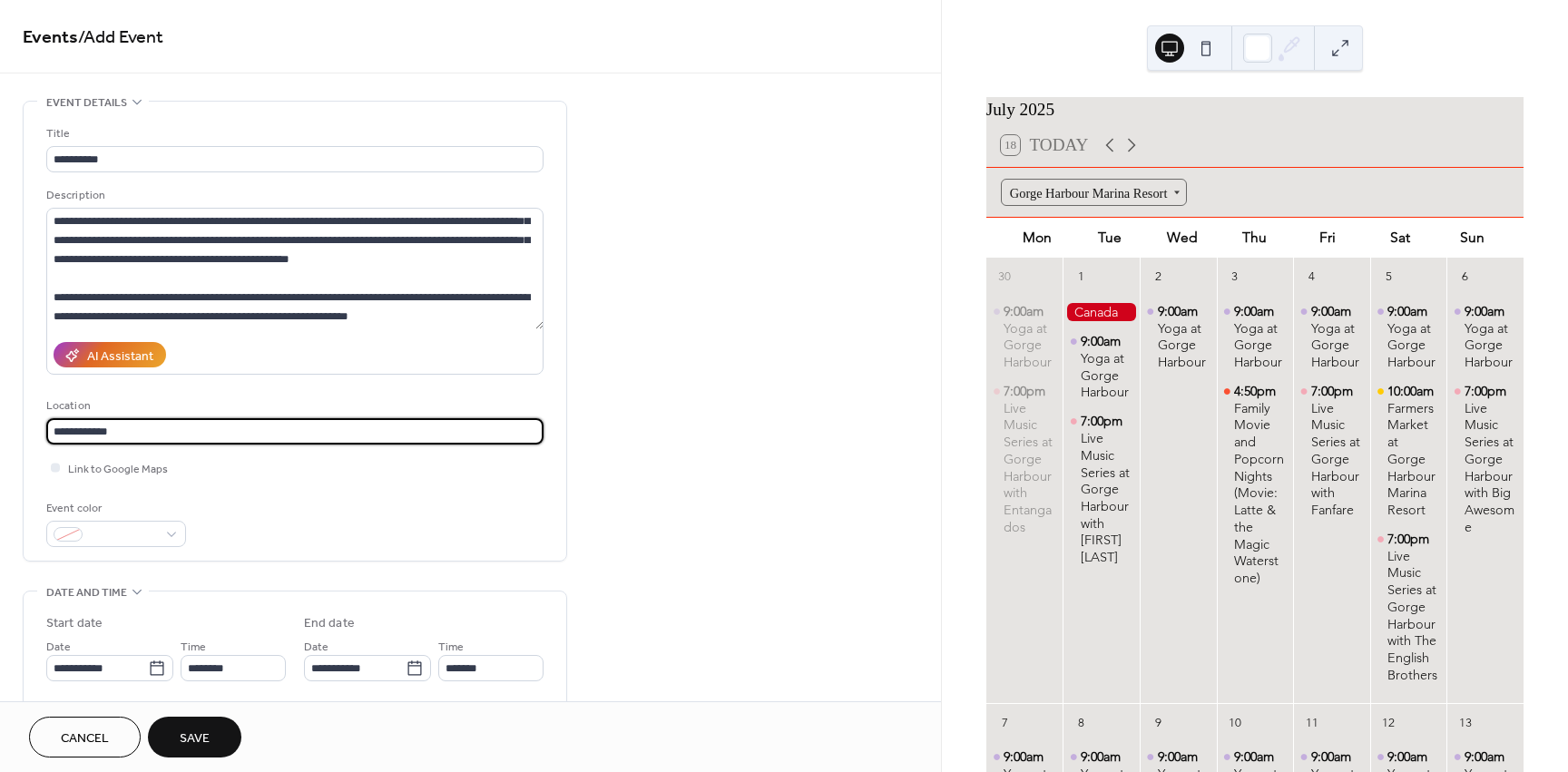 drag, startPoint x: 158, startPoint y: 437, endPoint x: -16, endPoint y: 435, distance: 174.01149 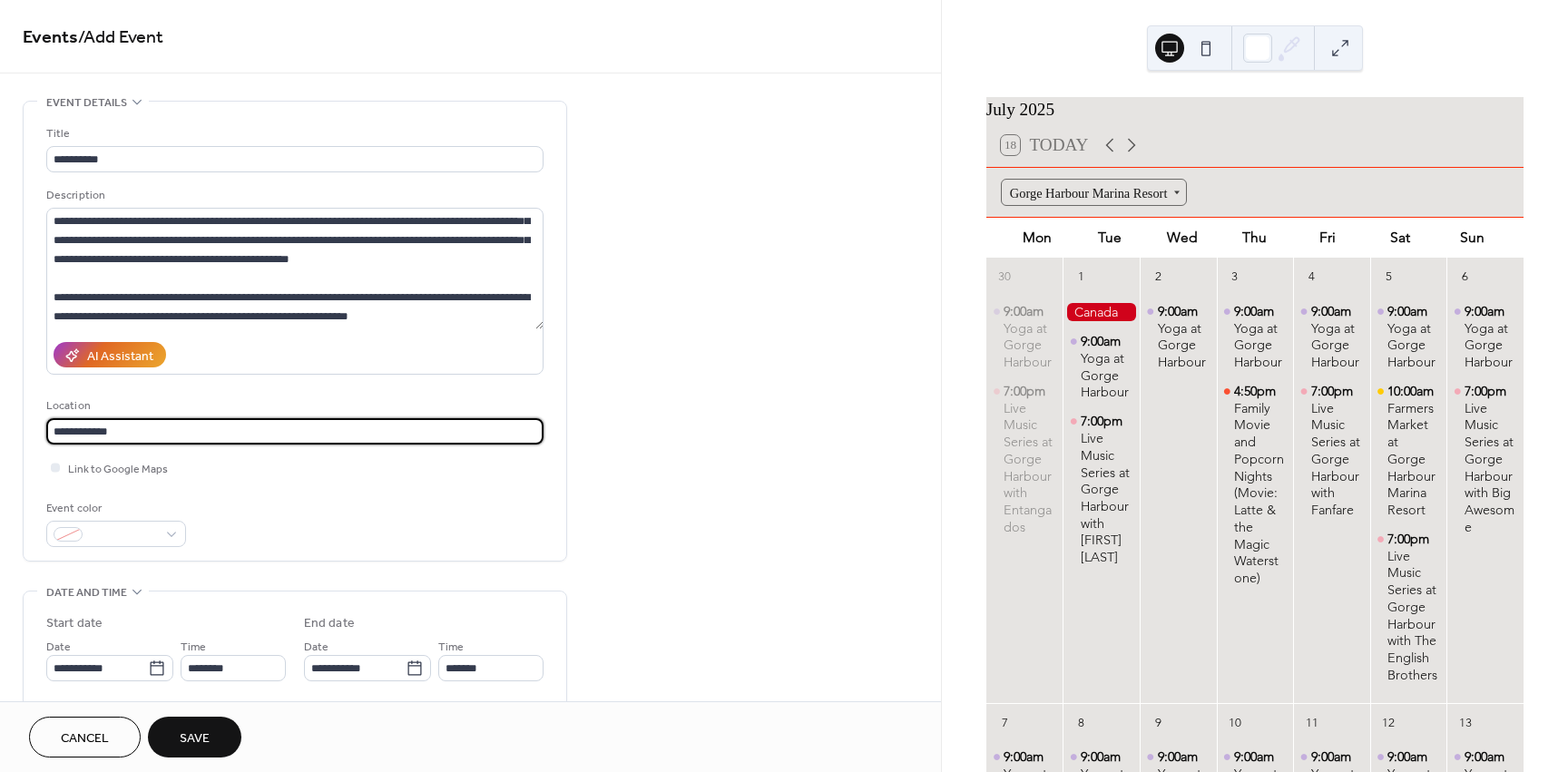 click on "**********" at bounding box center [784, 386] 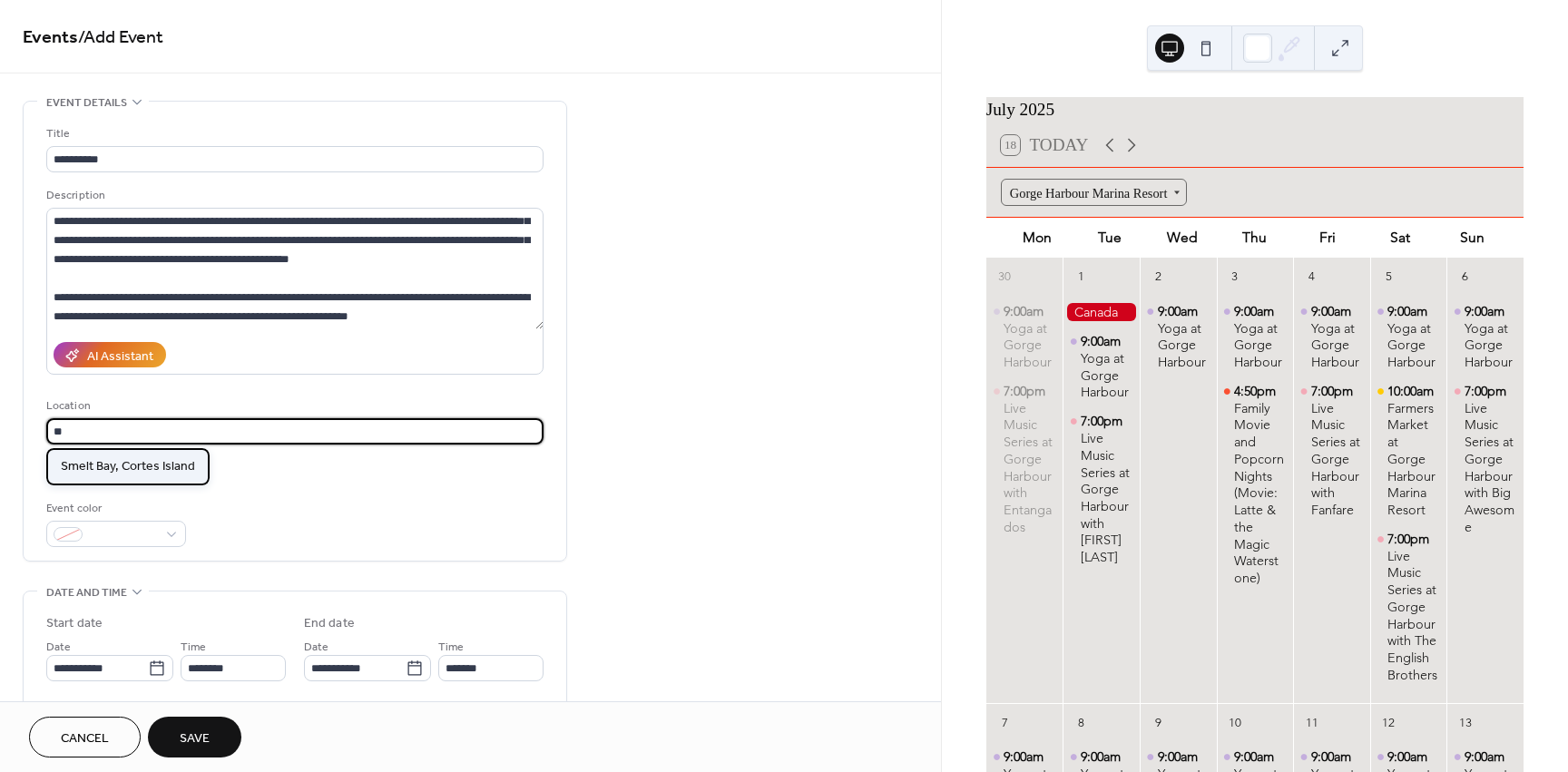 click on "Smelt Bay, Cortes Island" at bounding box center (128, 466) 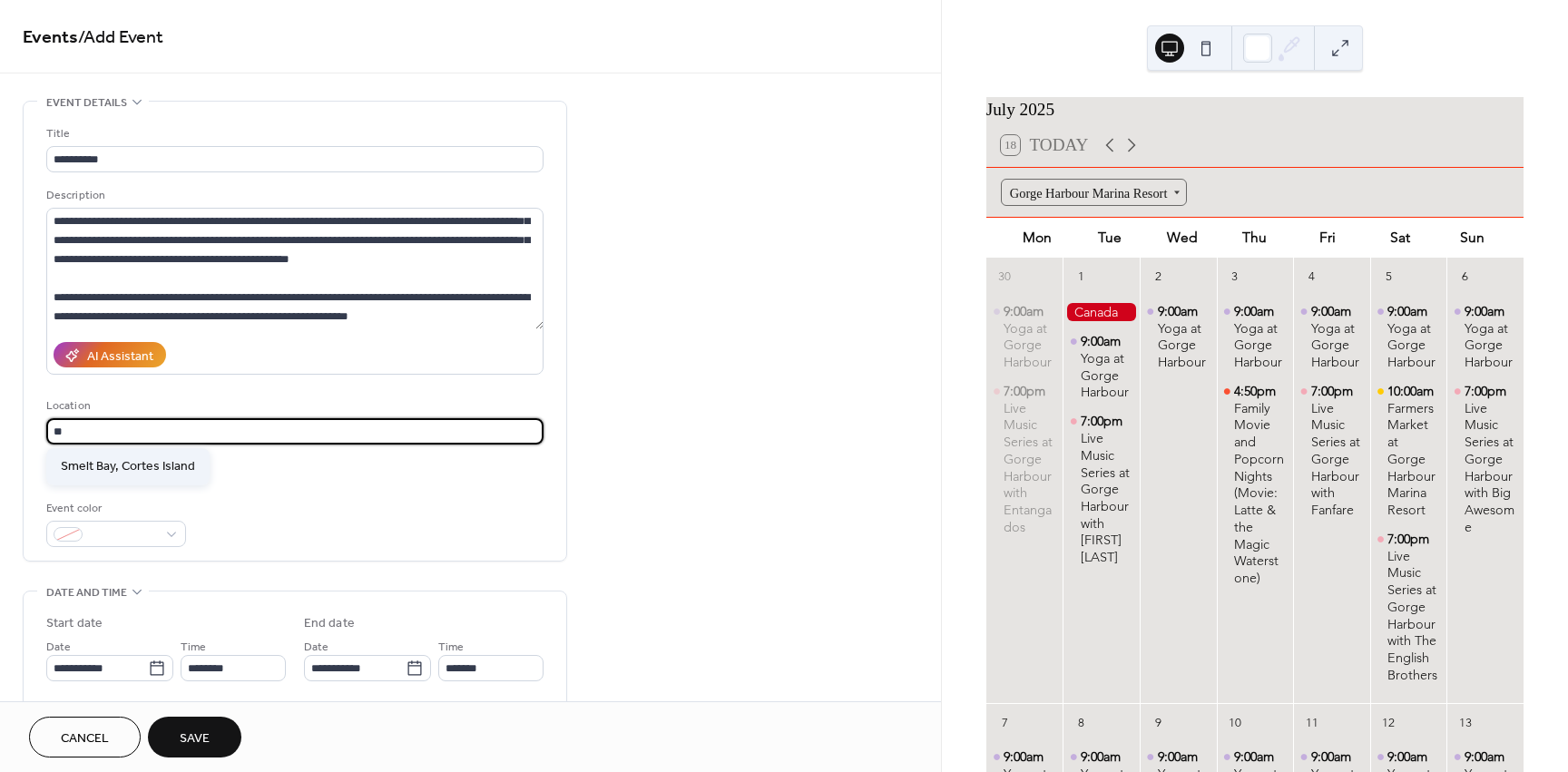 type on "**********" 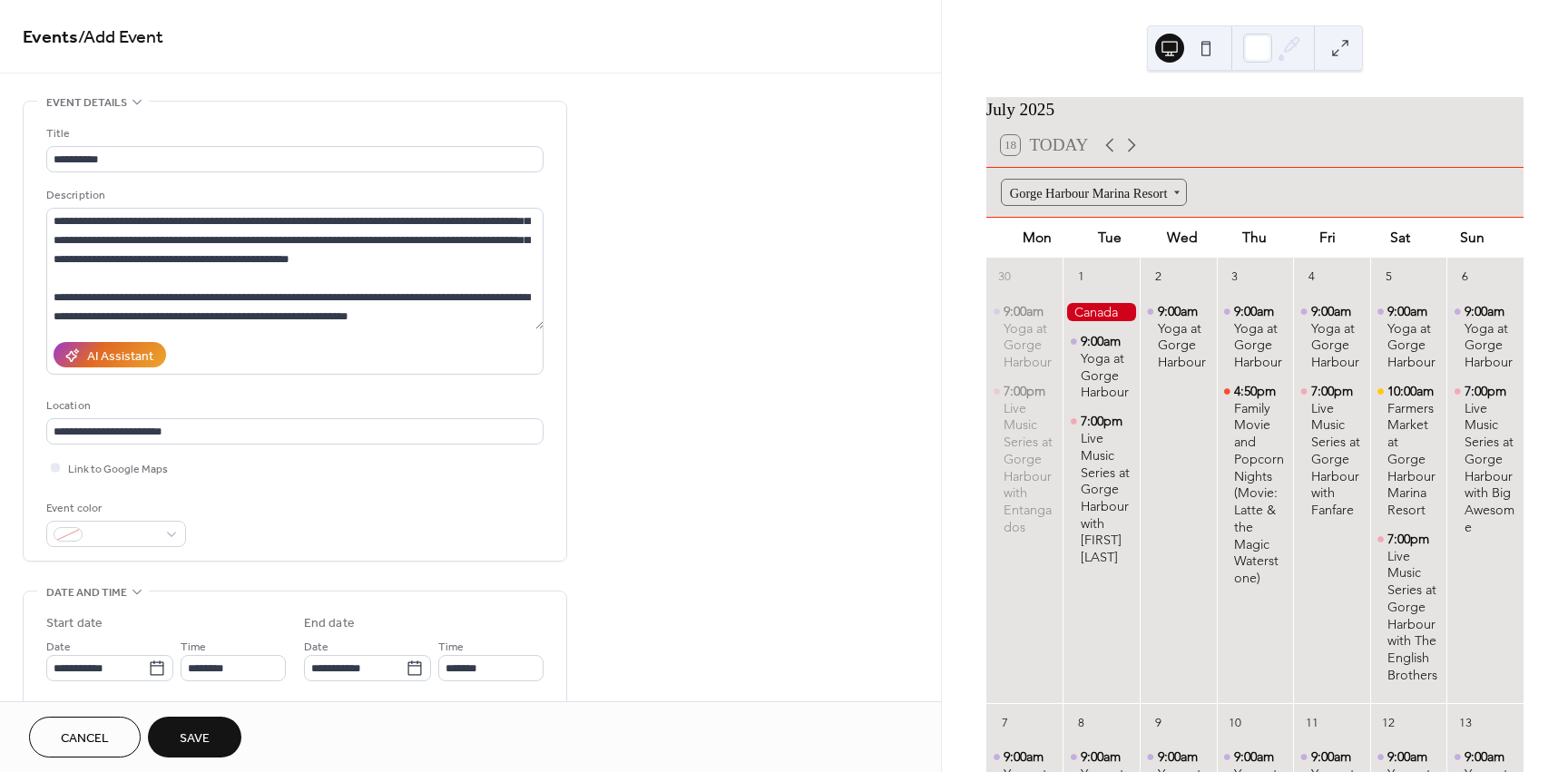 click on "**********" at bounding box center (470, 796) 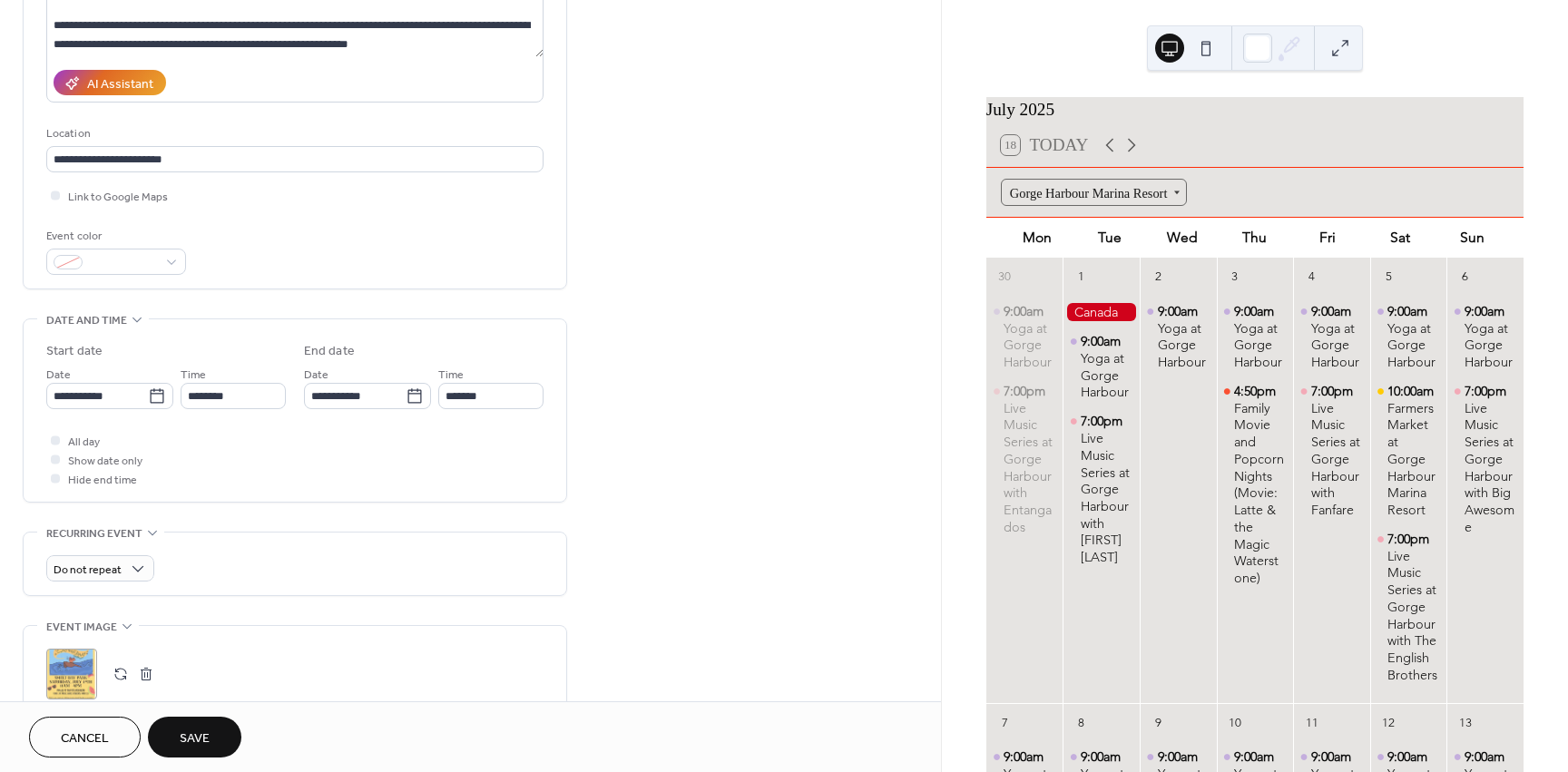 scroll, scrollTop: 0, scrollLeft: 0, axis: both 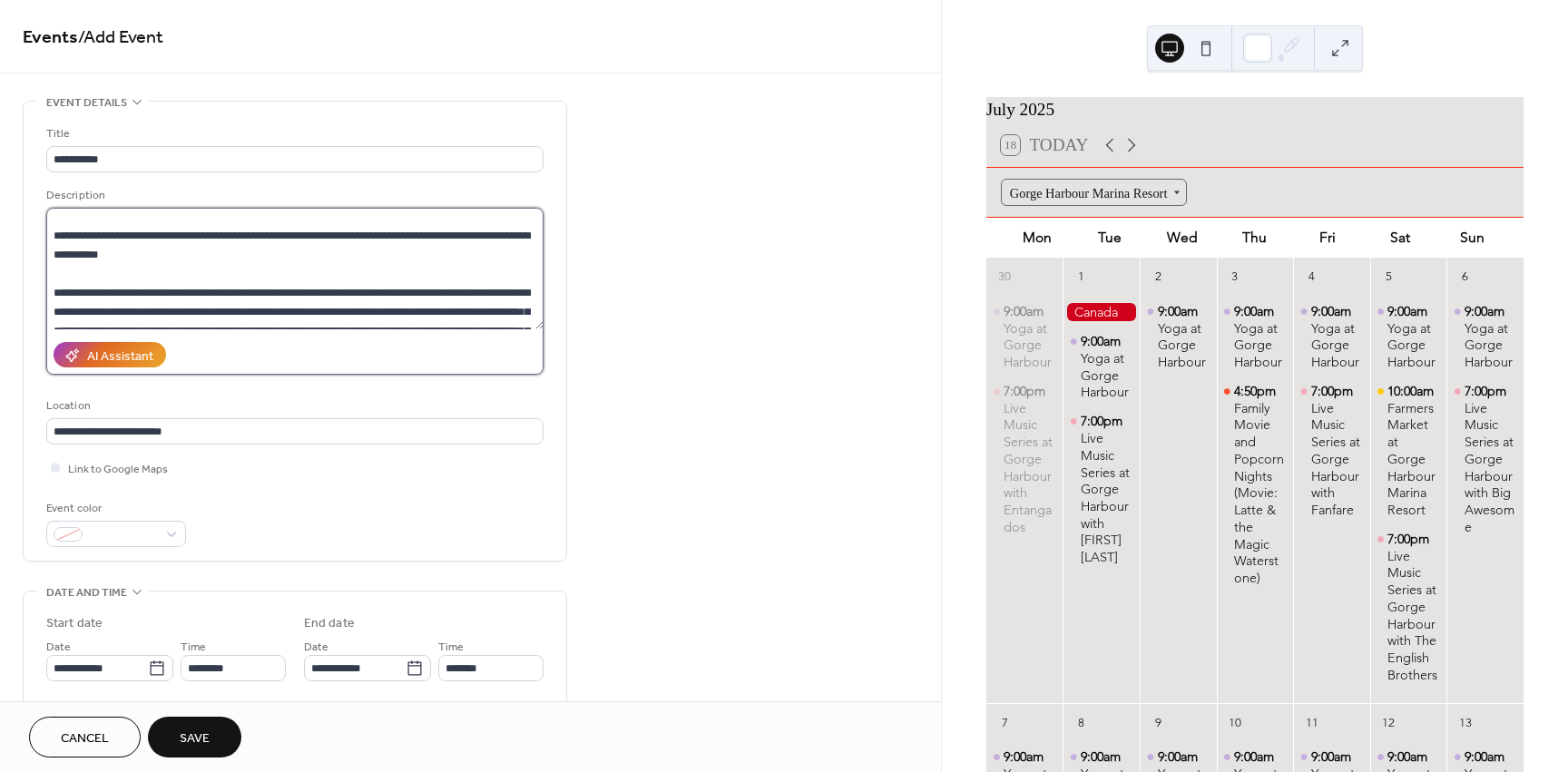 click on "**********" at bounding box center (295, 269) 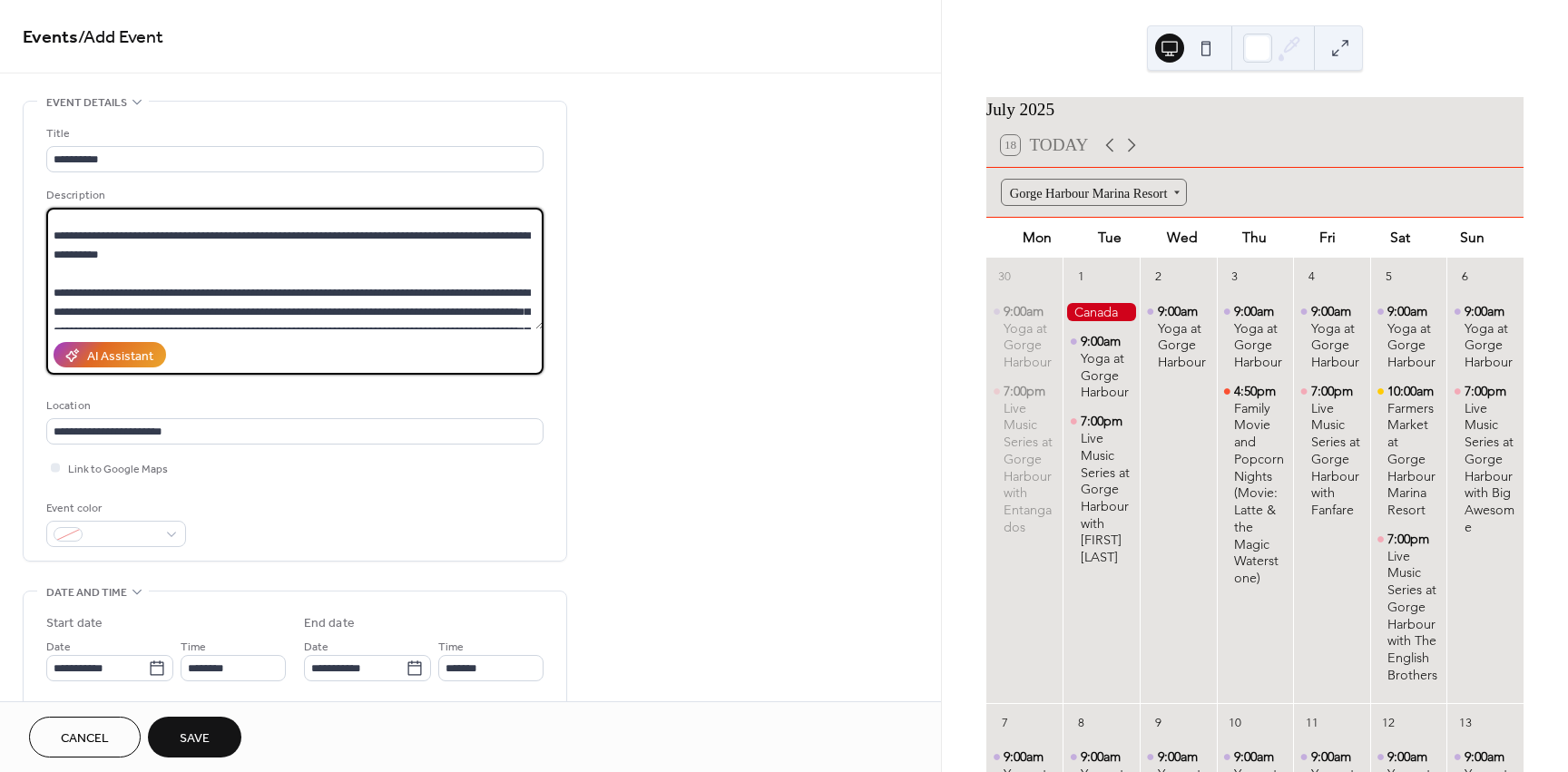 click on "**********" at bounding box center [295, 269] 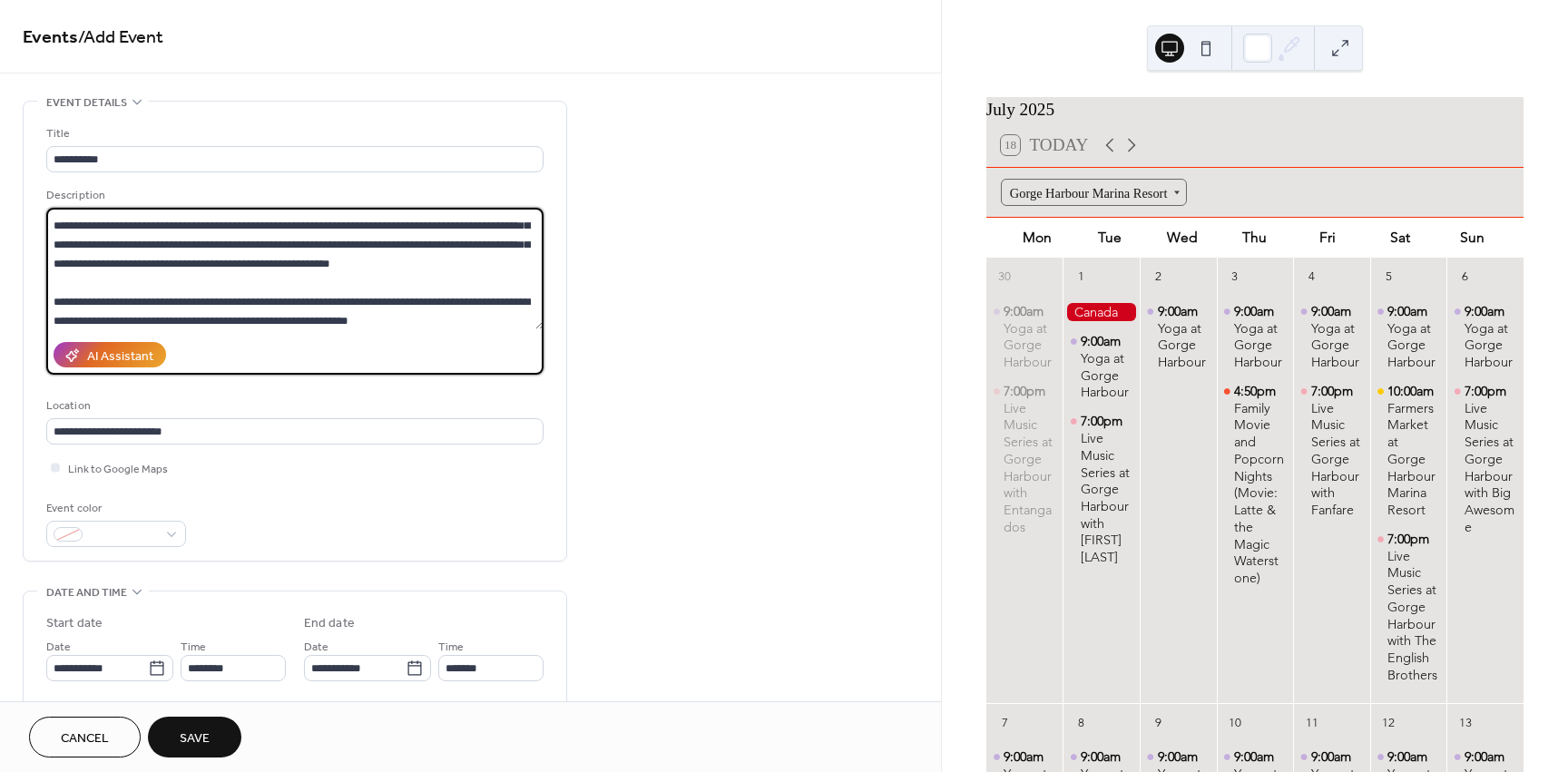 scroll, scrollTop: 114, scrollLeft: 0, axis: vertical 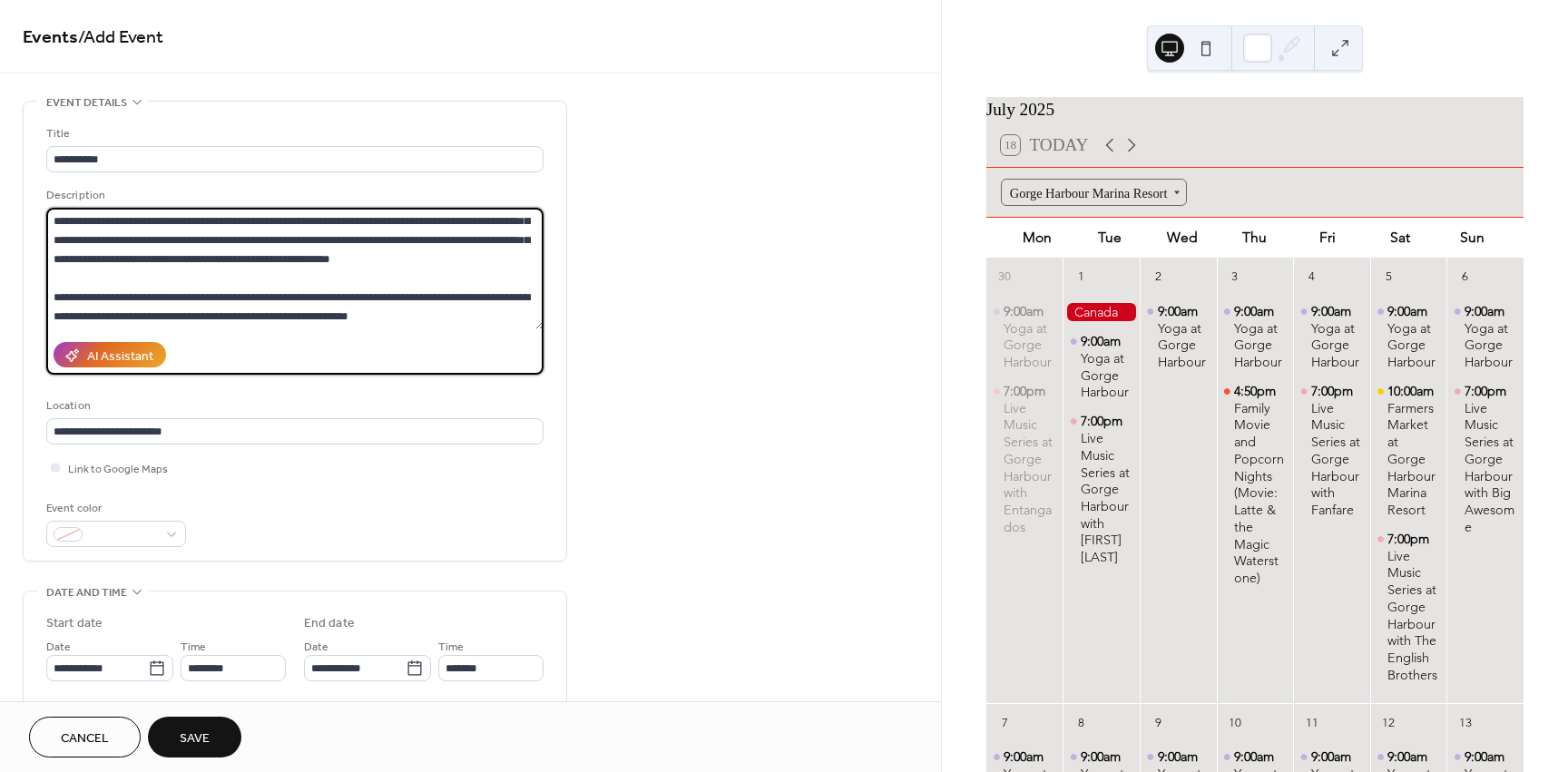click on "**********" at bounding box center [295, 269] 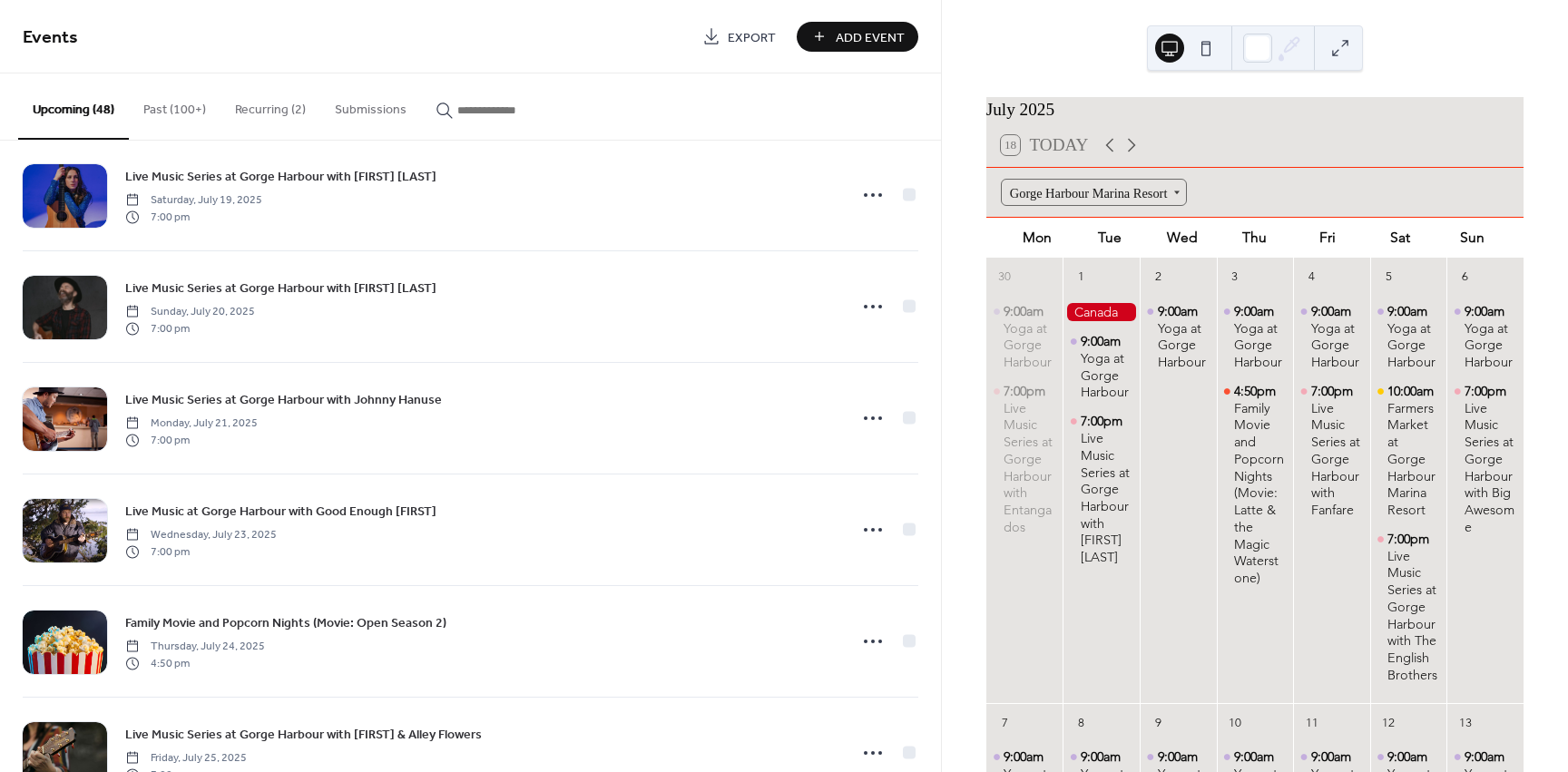 scroll, scrollTop: 0, scrollLeft: 0, axis: both 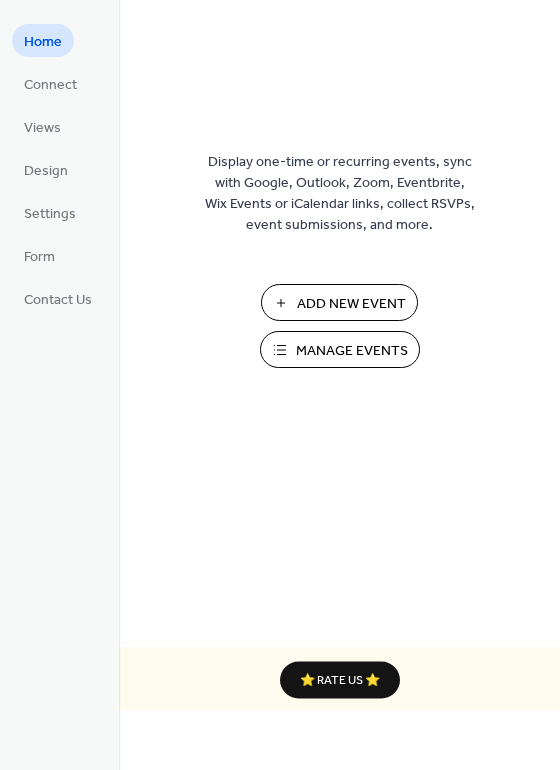 click on "Manage Events" at bounding box center (352, 351) 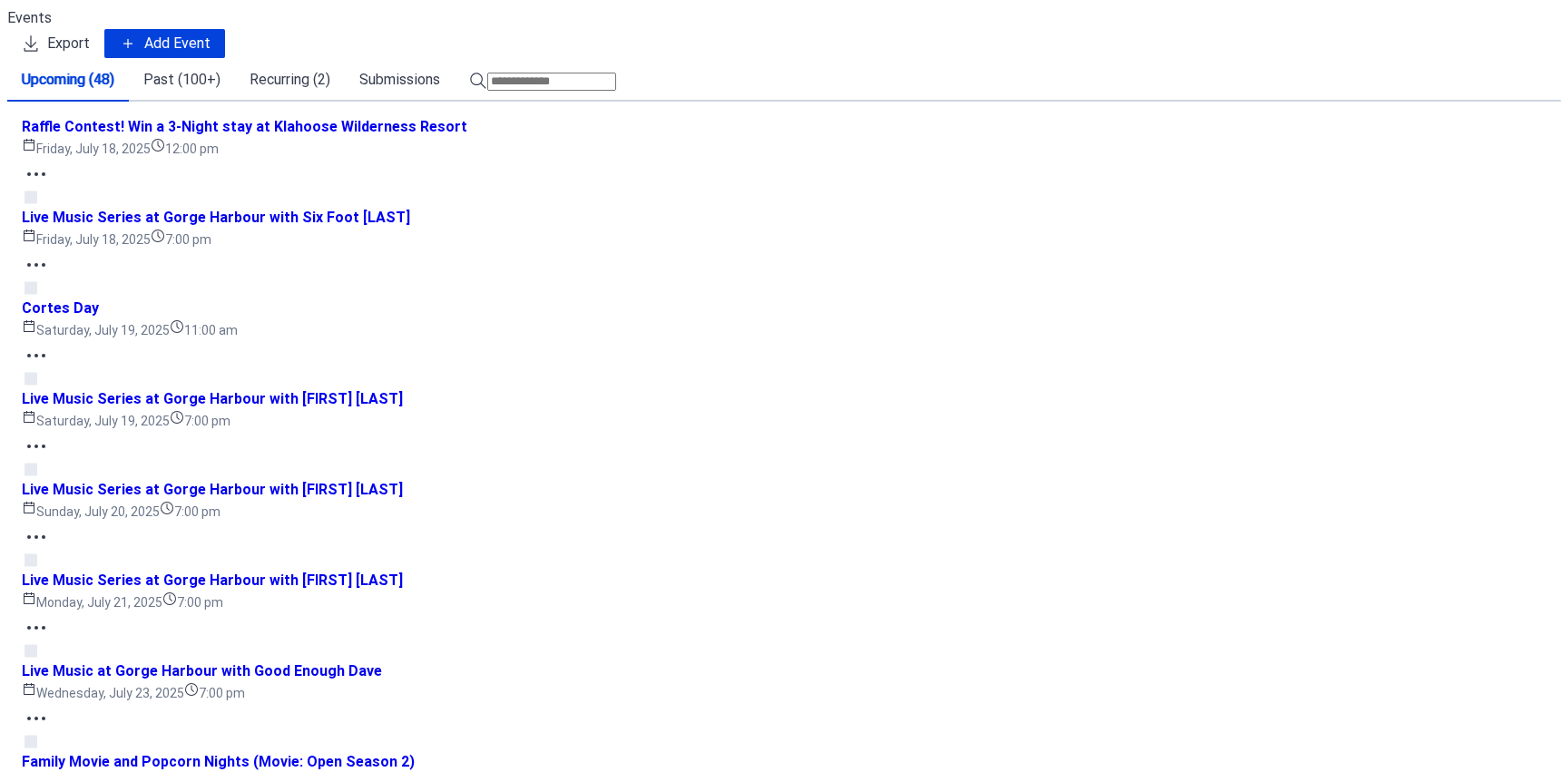 scroll, scrollTop: 0, scrollLeft: 0, axis: both 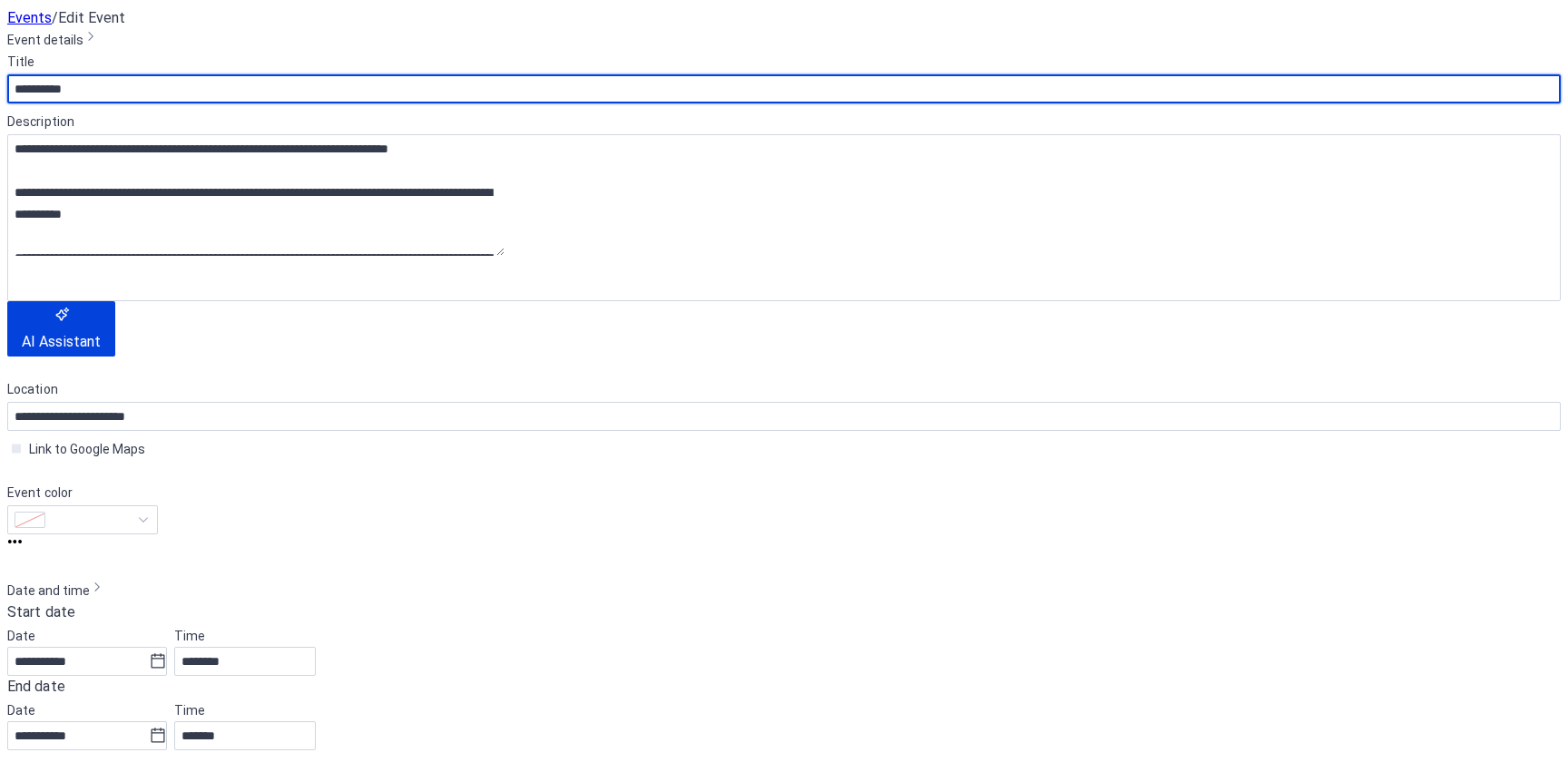 click on ";" at bounding box center [784, 1009] 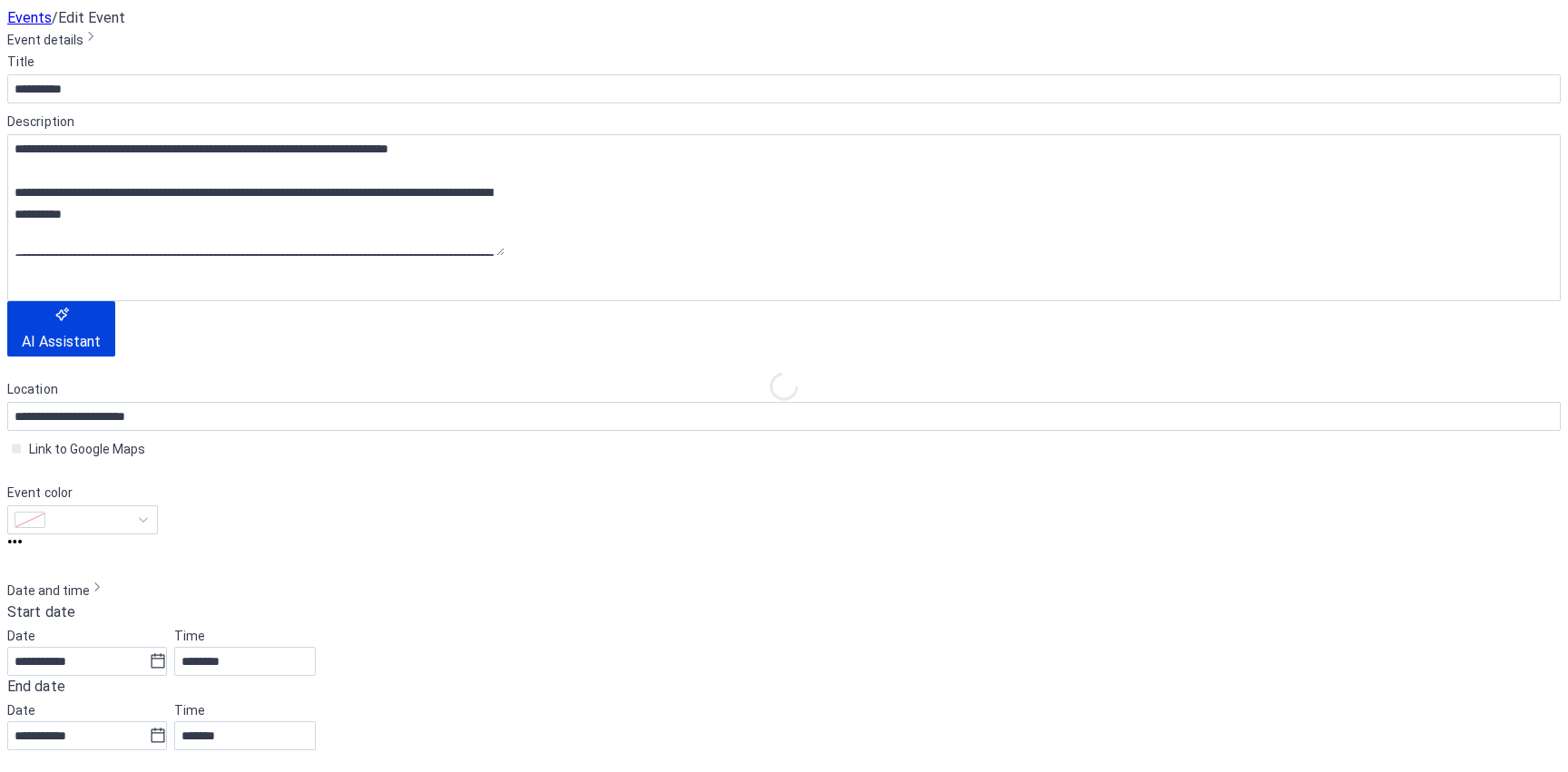 scroll, scrollTop: 454, scrollLeft: 0, axis: vertical 